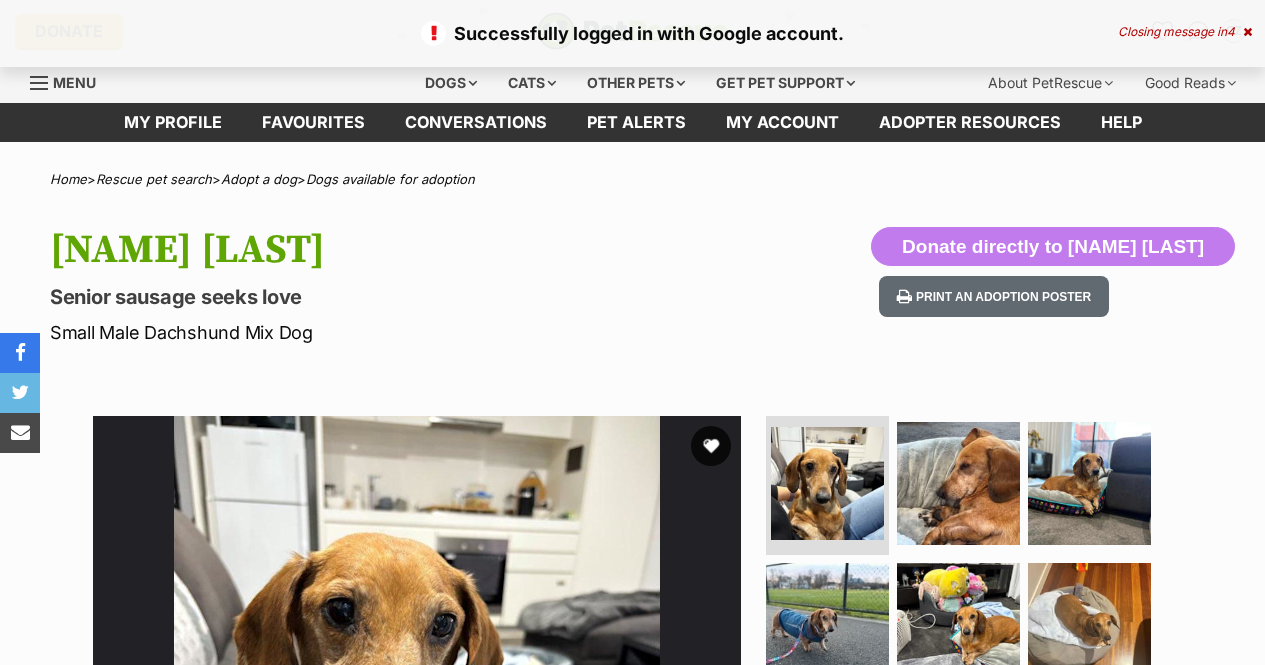 scroll, scrollTop: 0, scrollLeft: 0, axis: both 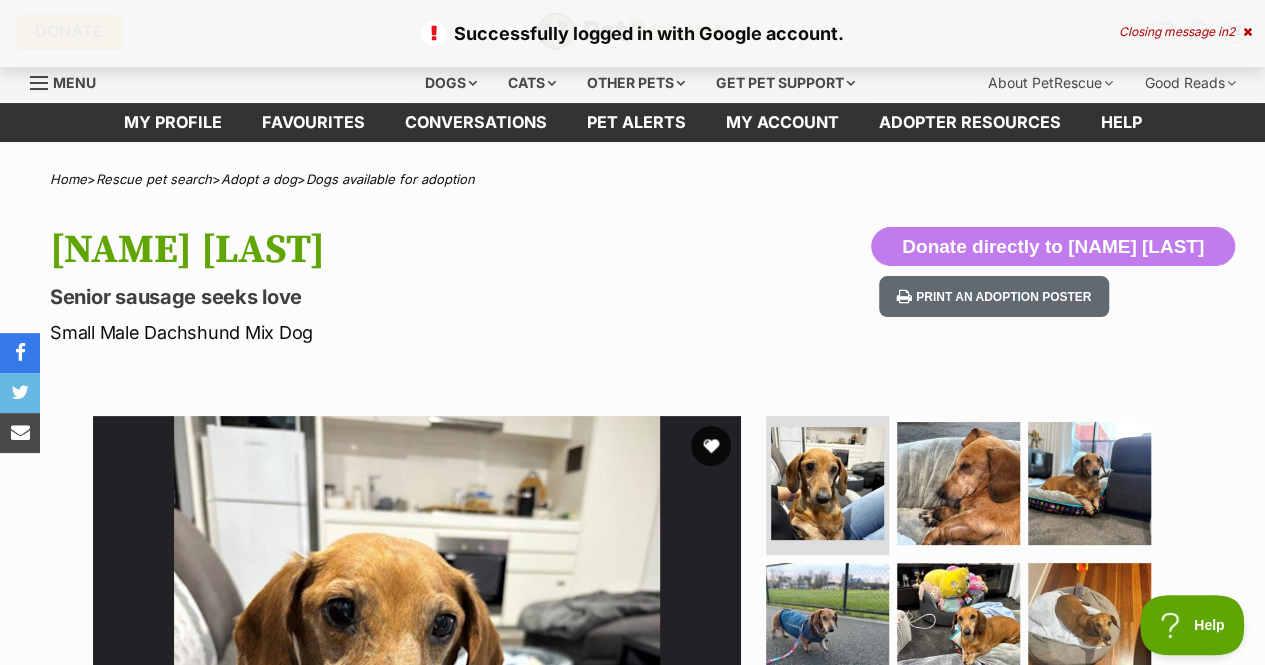 click at bounding box center (1247, 32) 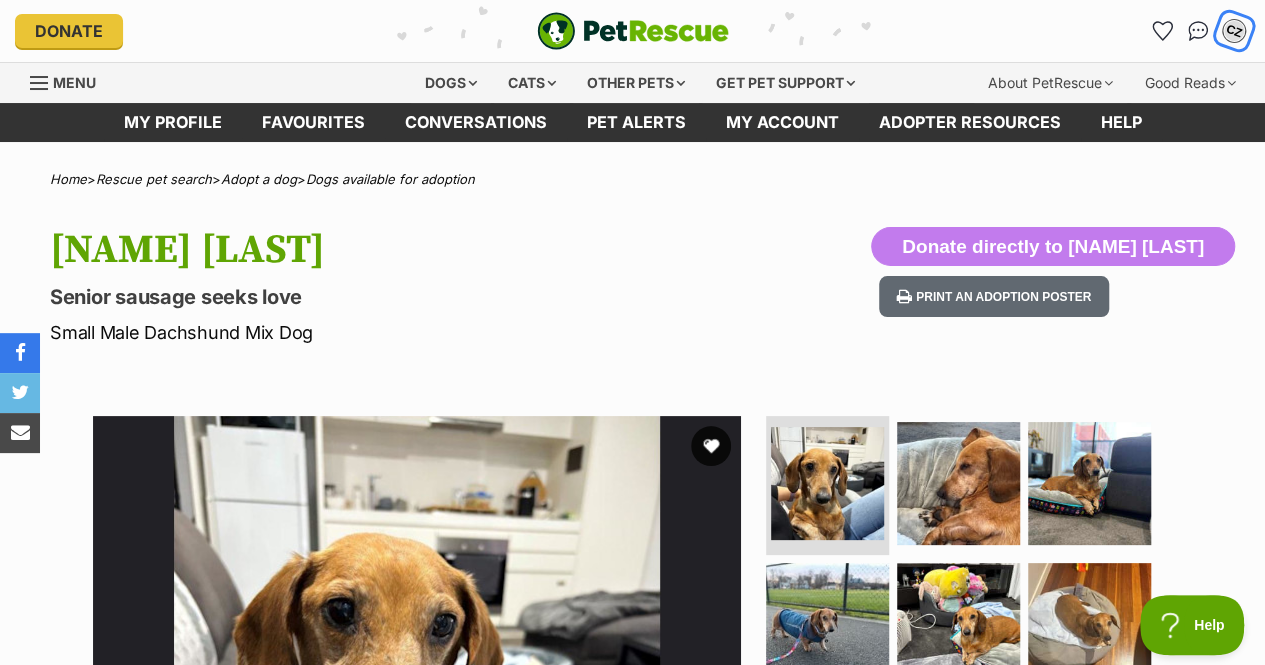 click on "CZ" at bounding box center [1234, 31] 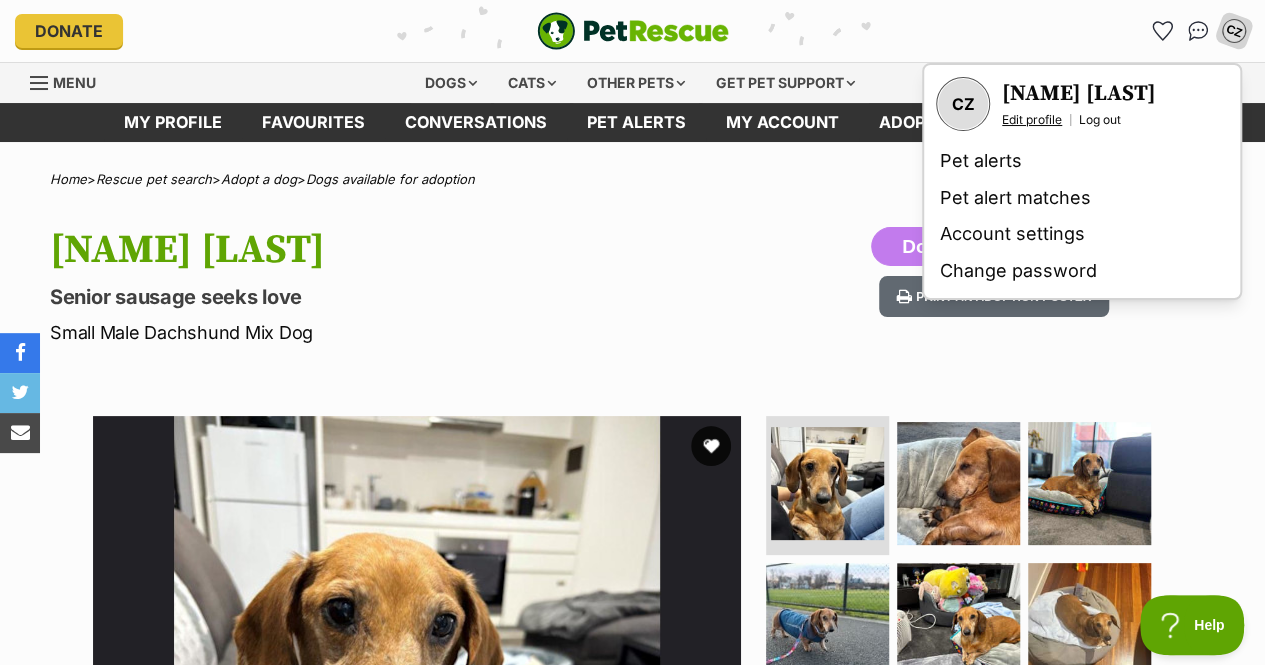 click on "Edit profile" at bounding box center (1032, 120) 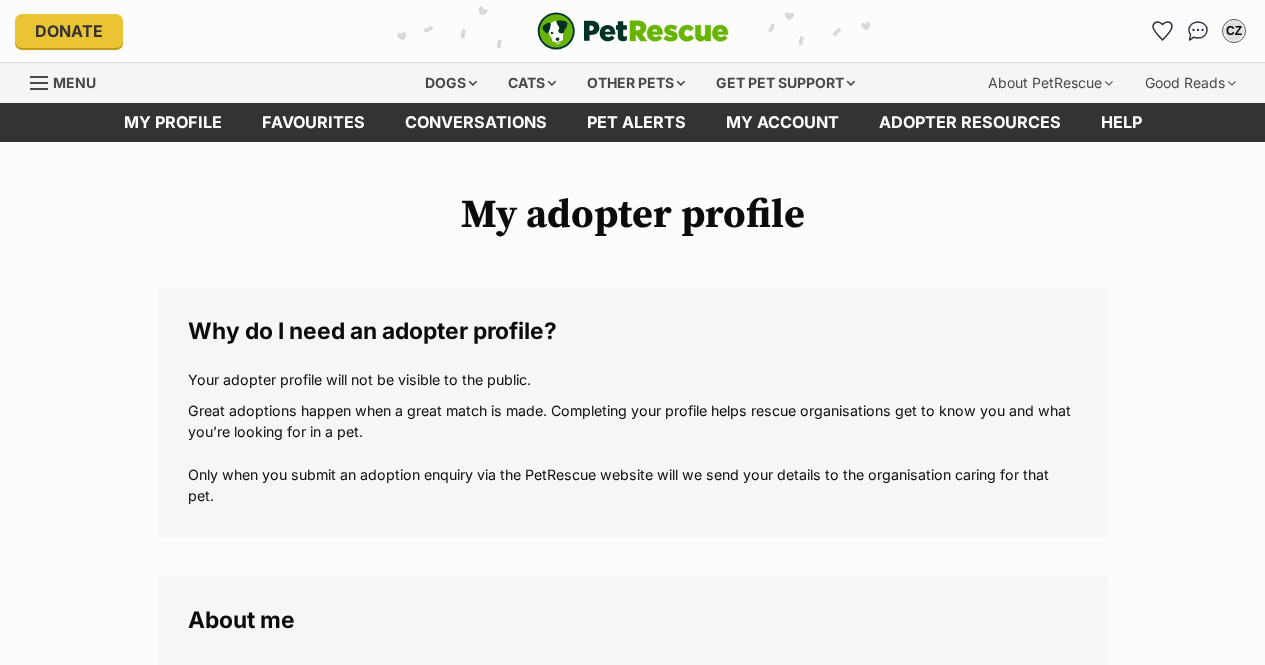 scroll, scrollTop: 0, scrollLeft: 0, axis: both 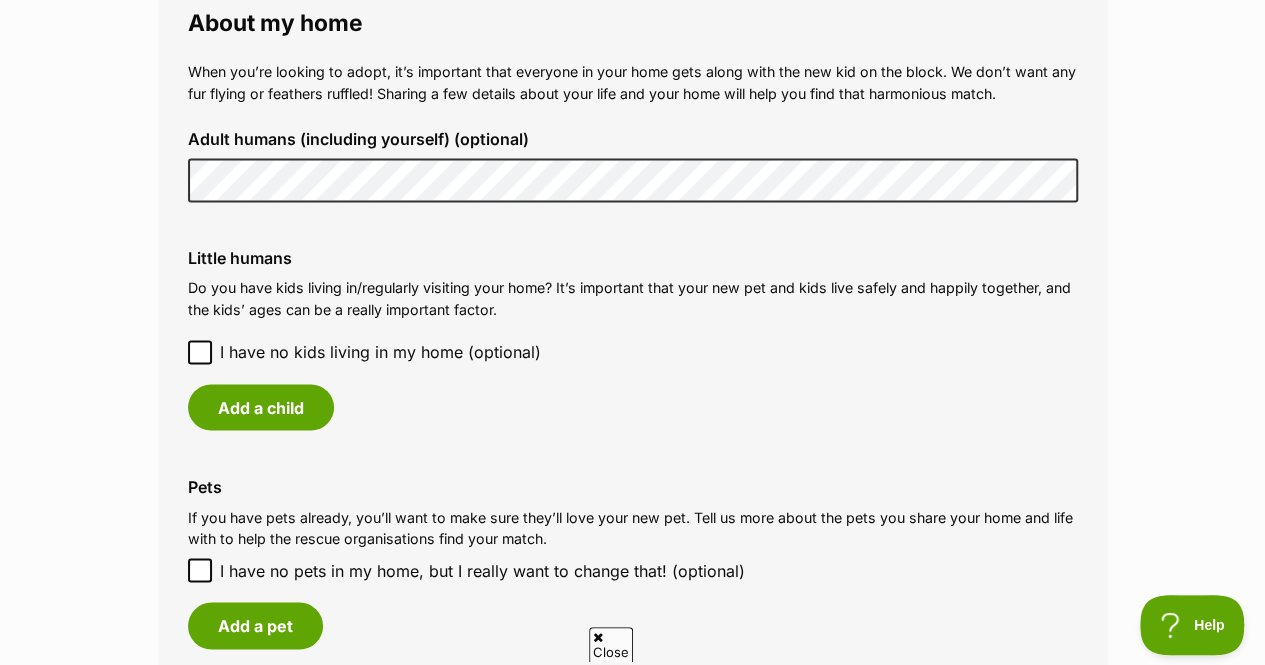 click on "I have no kids living in my home (optional)" at bounding box center (380, 352) 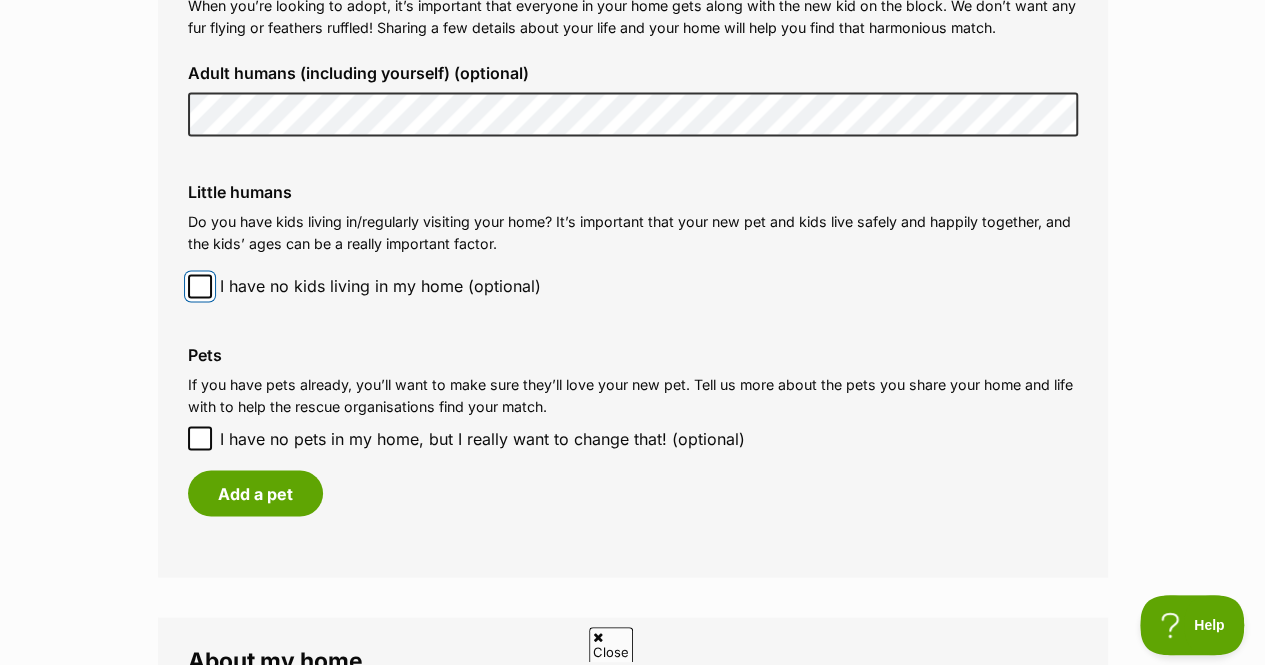 scroll, scrollTop: 1564, scrollLeft: 0, axis: vertical 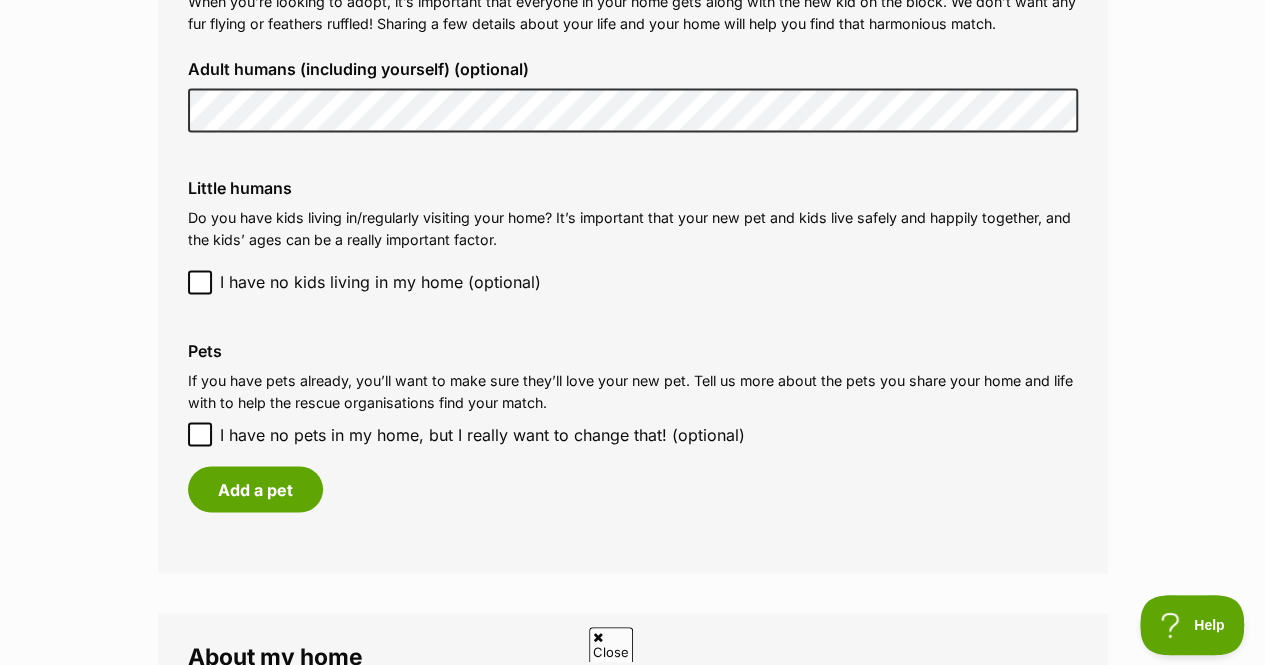 click on "I have no pets in my home, but I really want to change that! (optional)" at bounding box center (482, 434) 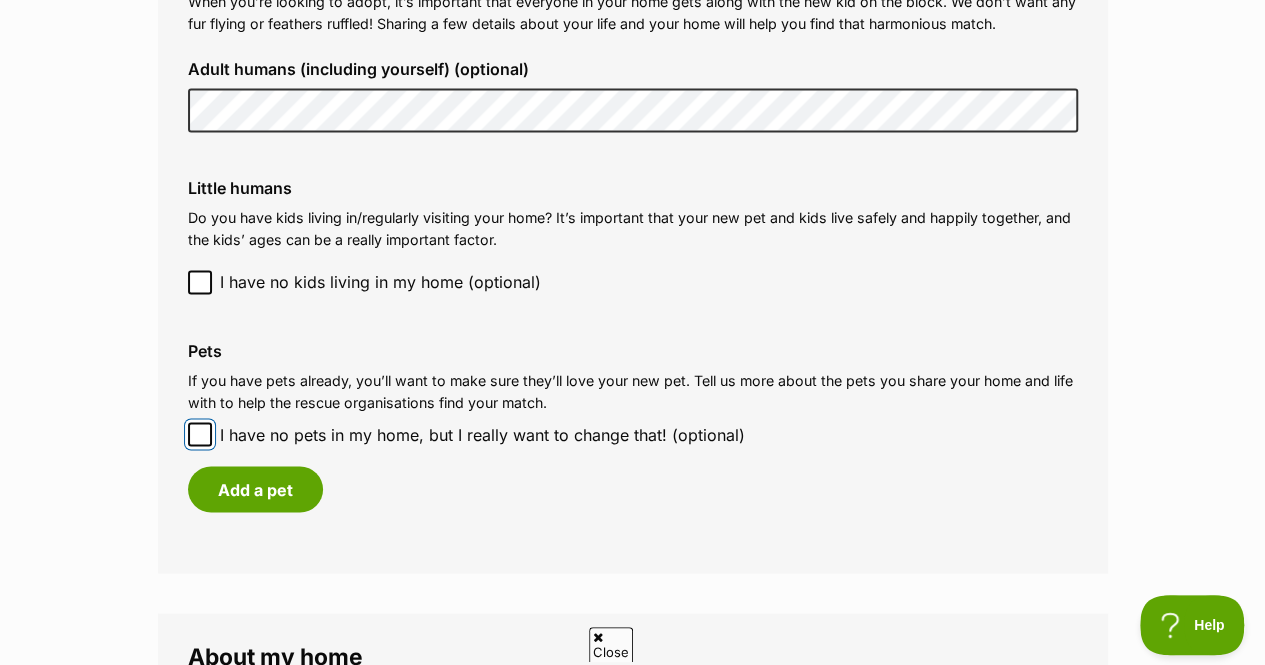 click on "I have no pets in my home, but I really want to change that! (optional)" at bounding box center [200, 434] 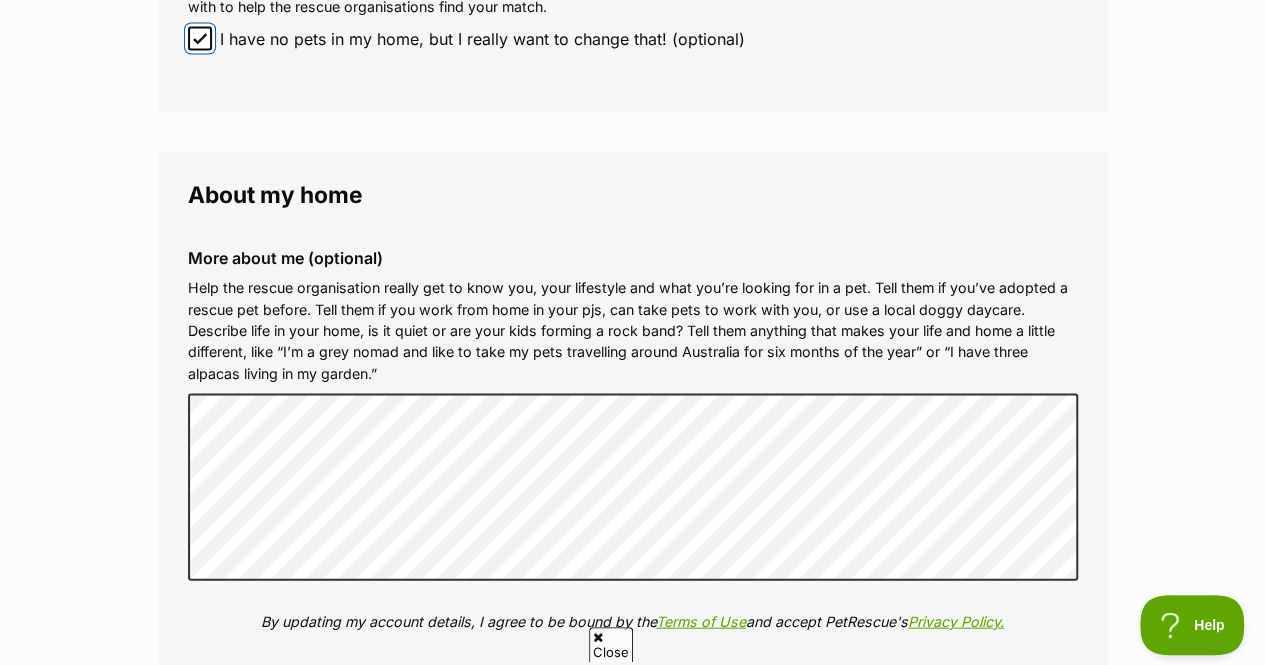 scroll, scrollTop: 1960, scrollLeft: 0, axis: vertical 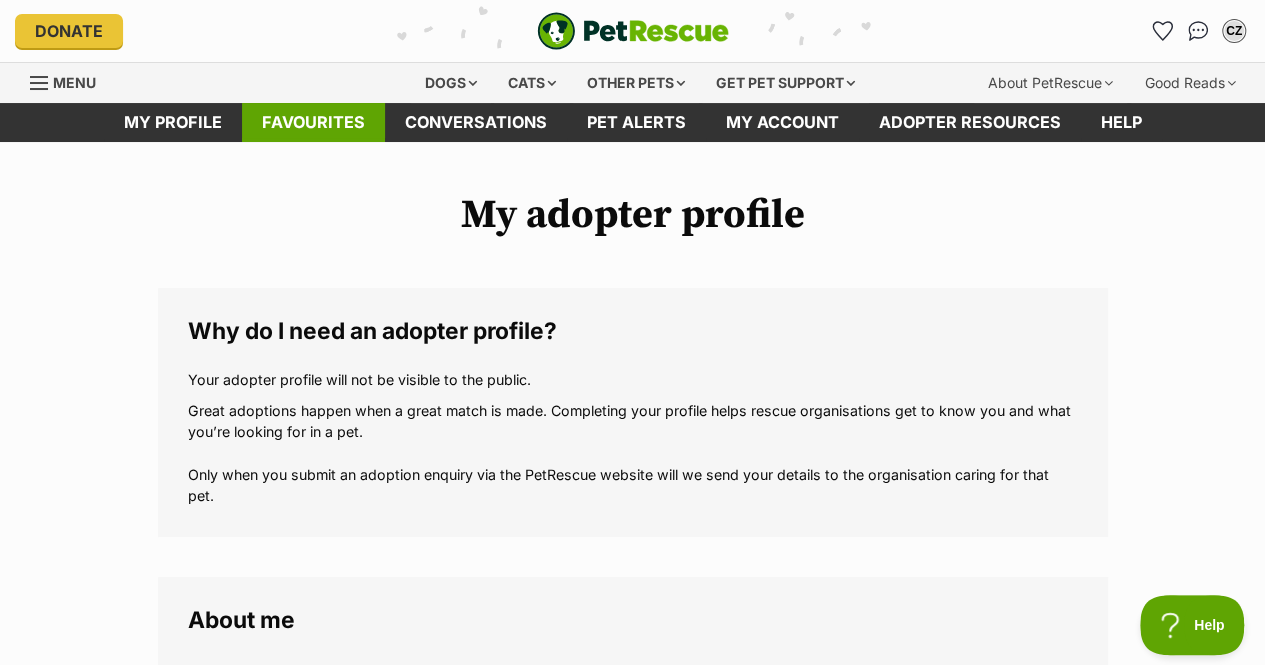 click on "Favourites" at bounding box center [313, 122] 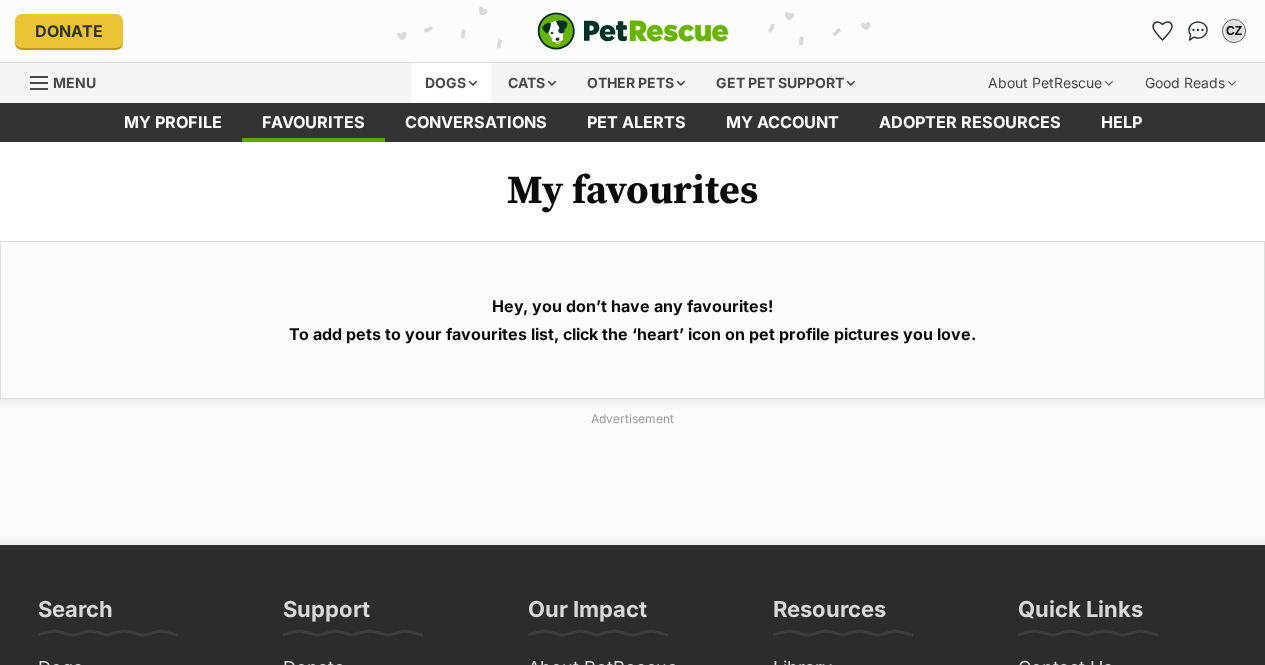 scroll, scrollTop: 0, scrollLeft: 0, axis: both 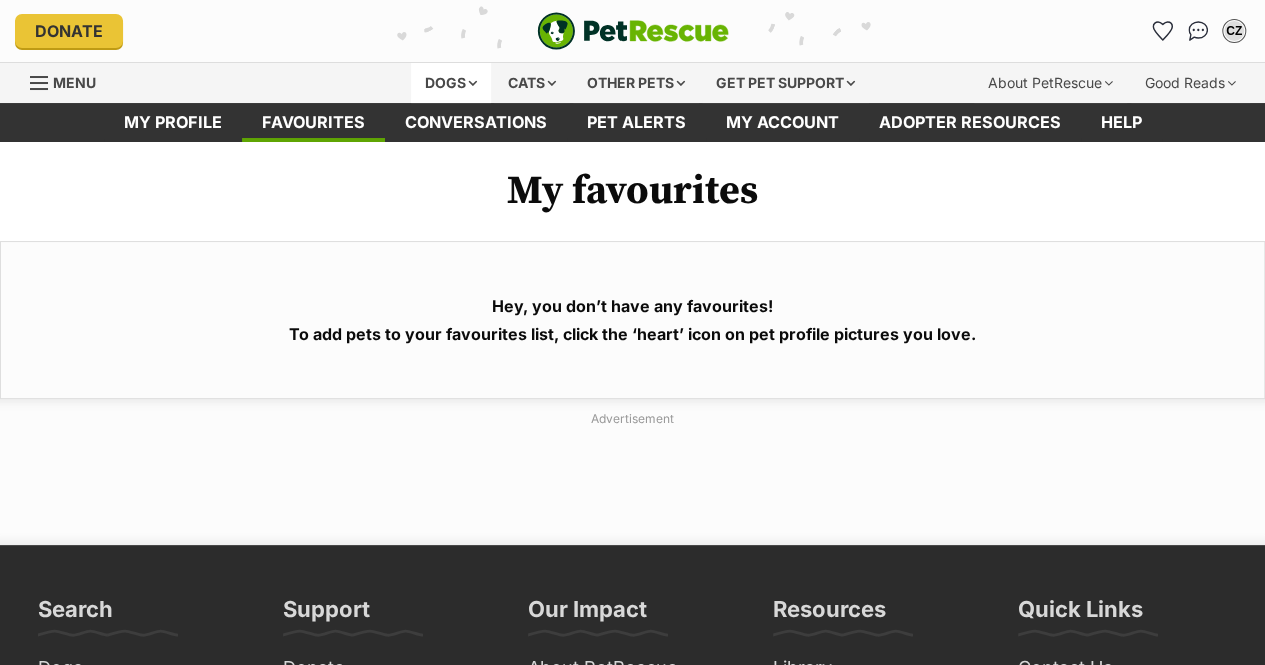 click on "Dogs" at bounding box center [451, 83] 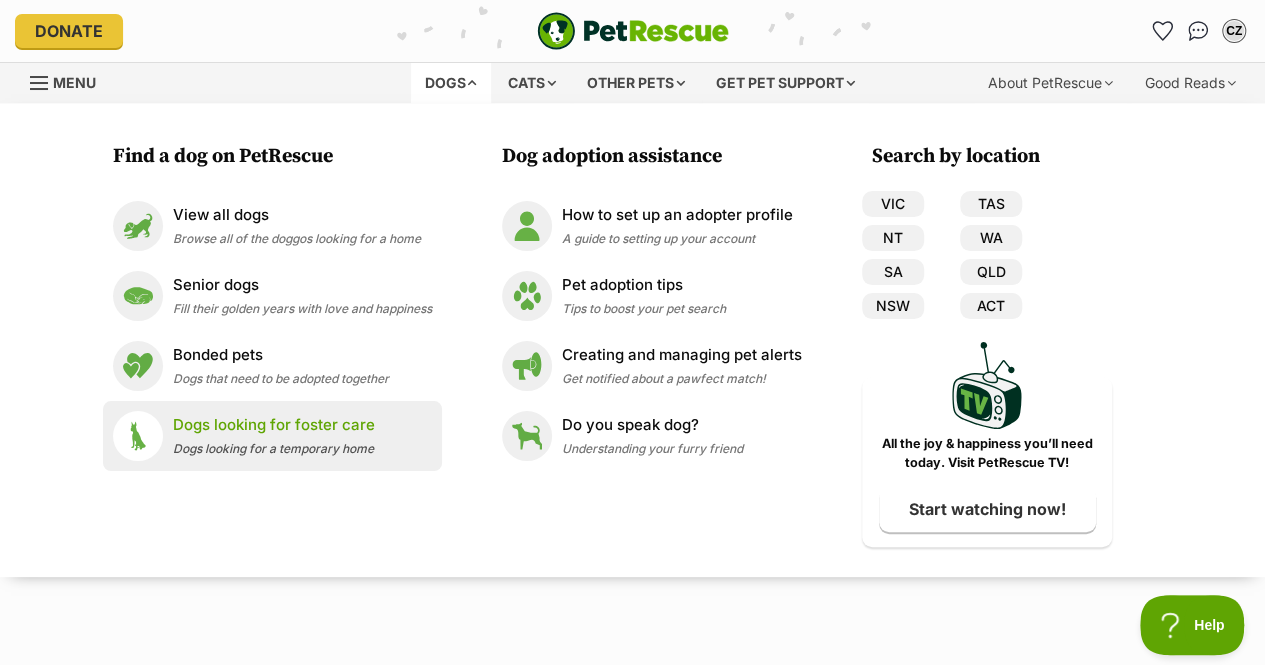 scroll, scrollTop: 0, scrollLeft: 0, axis: both 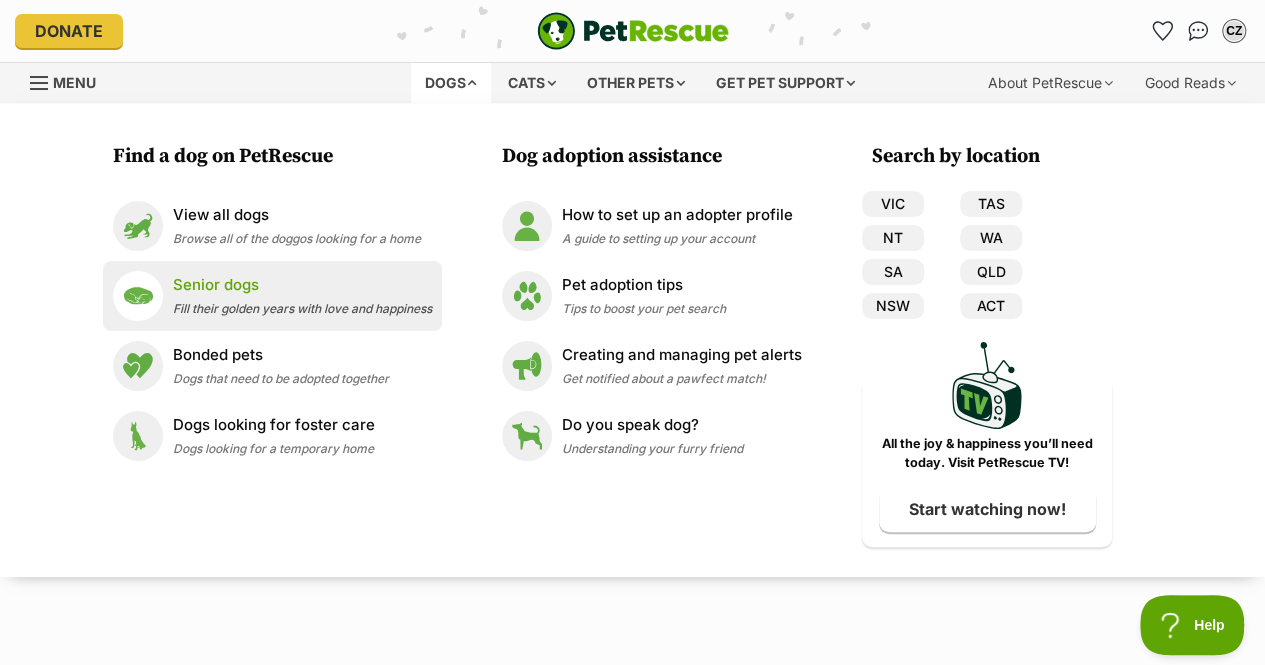 click on "Fill their golden years with love and happiness" at bounding box center [302, 308] 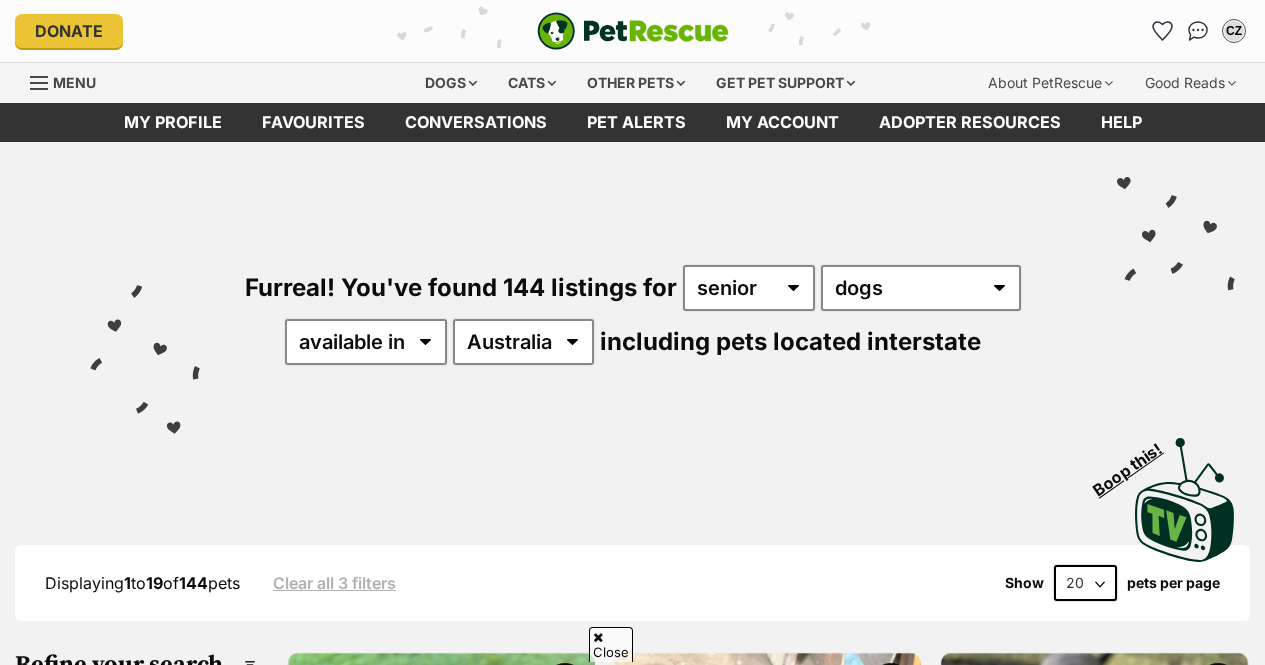 scroll, scrollTop: 357, scrollLeft: 0, axis: vertical 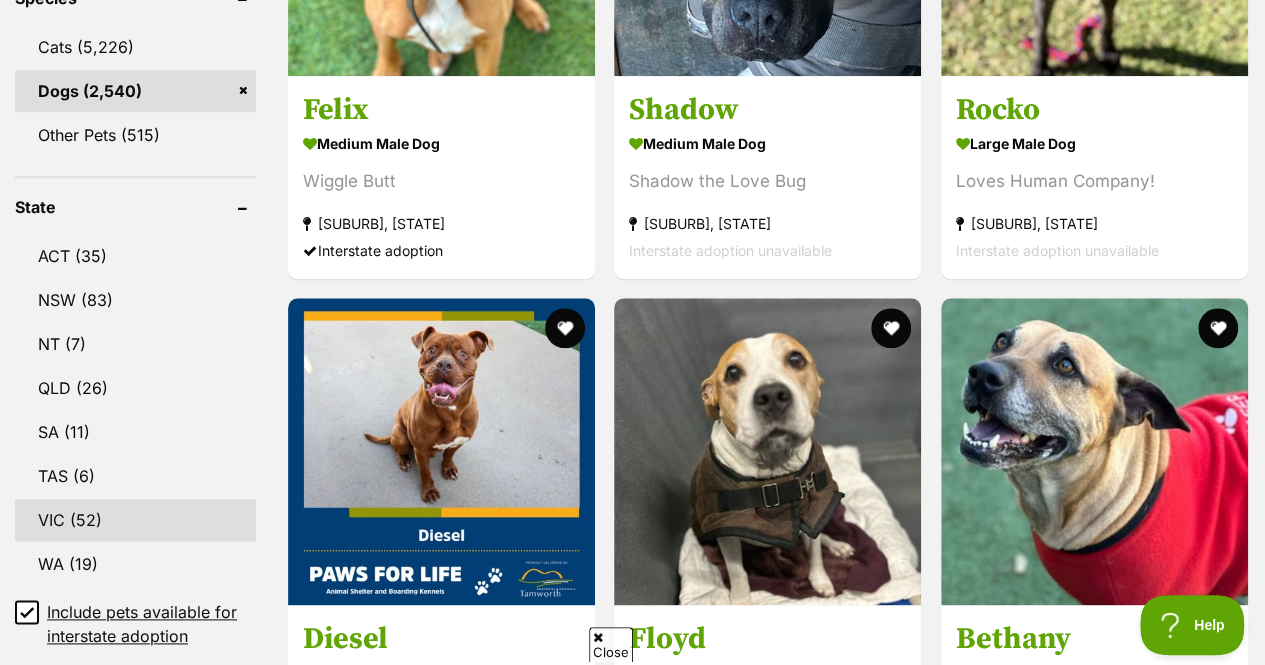 click on "VIC (52)" at bounding box center (135, 520) 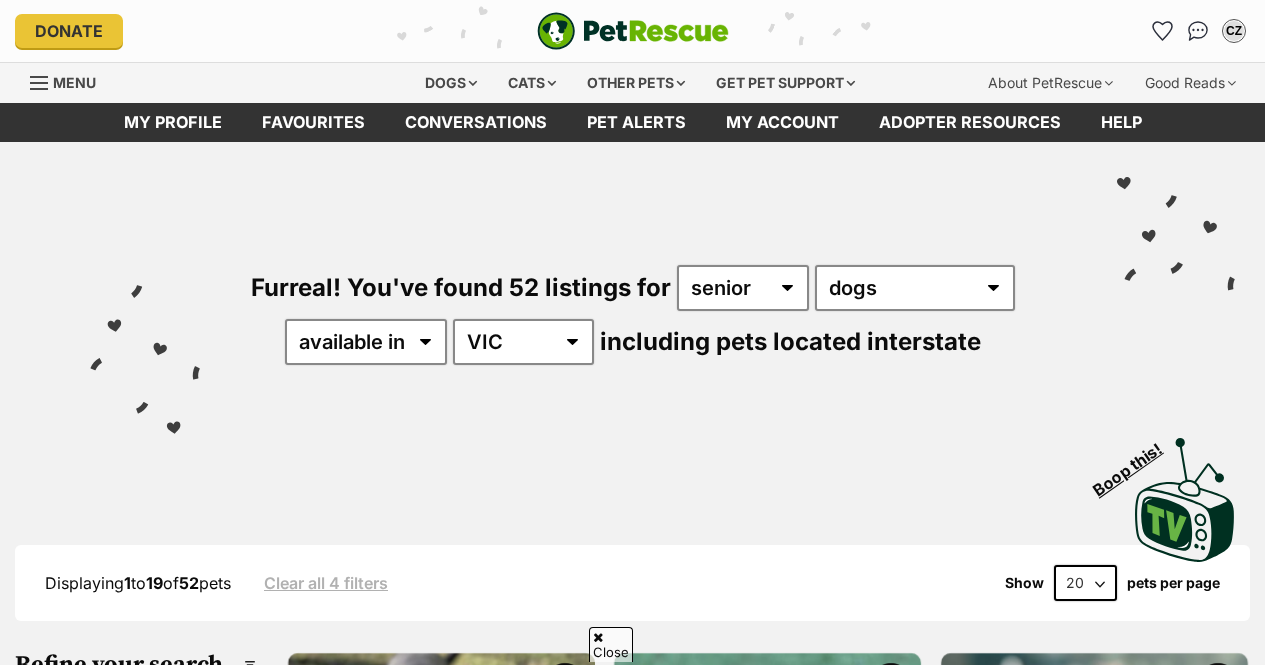 scroll, scrollTop: 467, scrollLeft: 0, axis: vertical 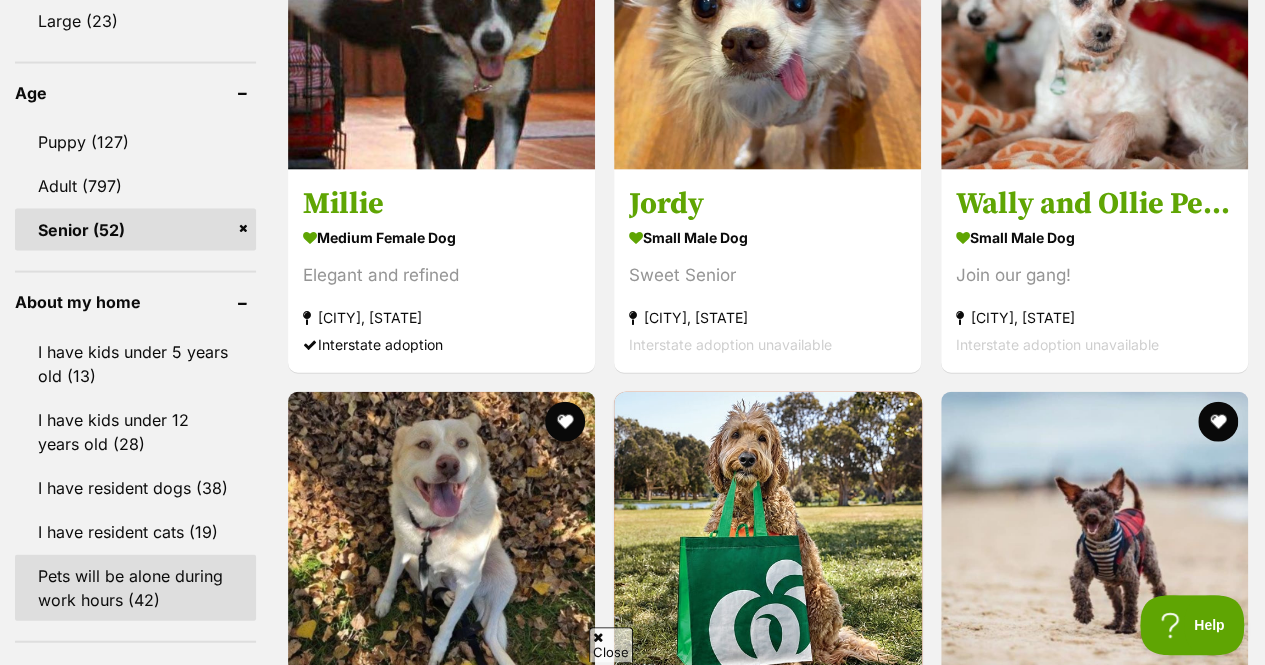 click on "Pets will be alone during work hours (42)" at bounding box center [135, 588] 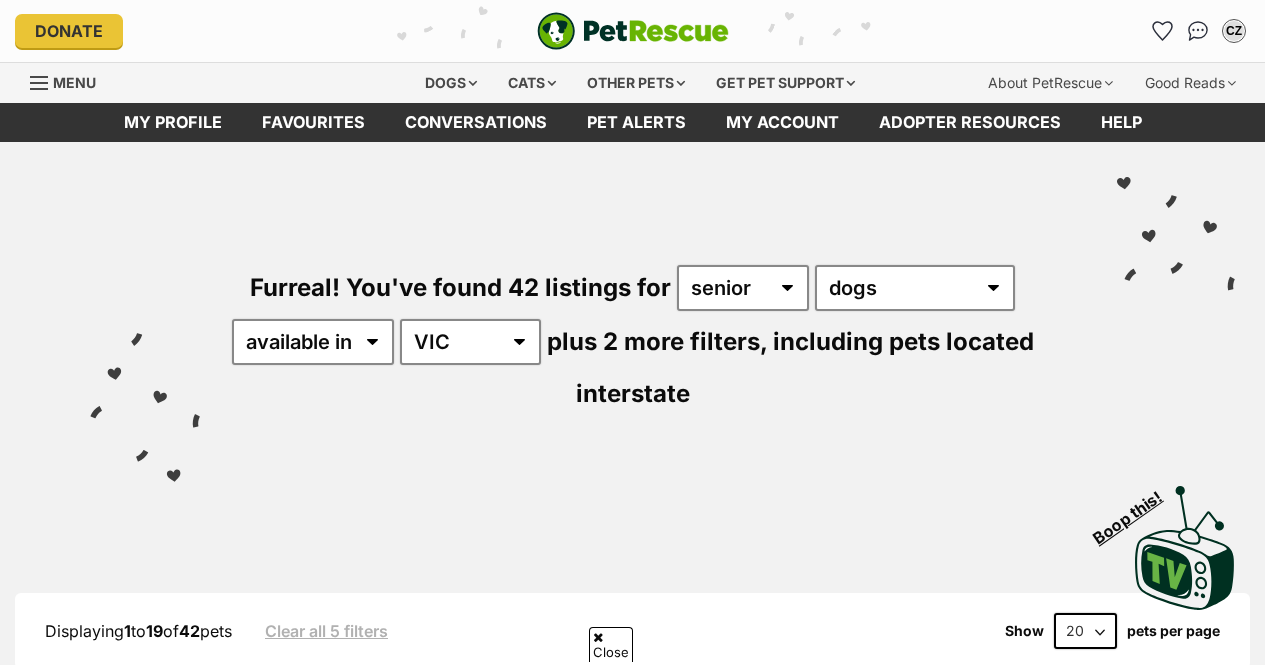 scroll, scrollTop: 564, scrollLeft: 0, axis: vertical 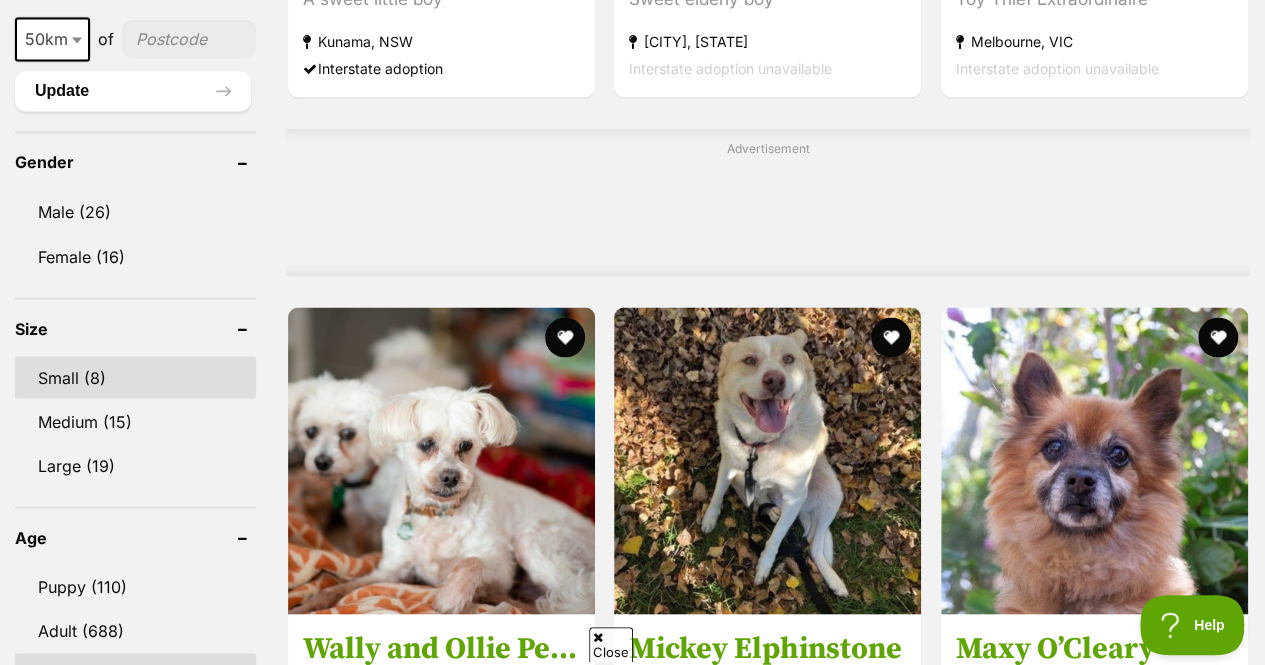 click on "Small (8)" at bounding box center [135, 377] 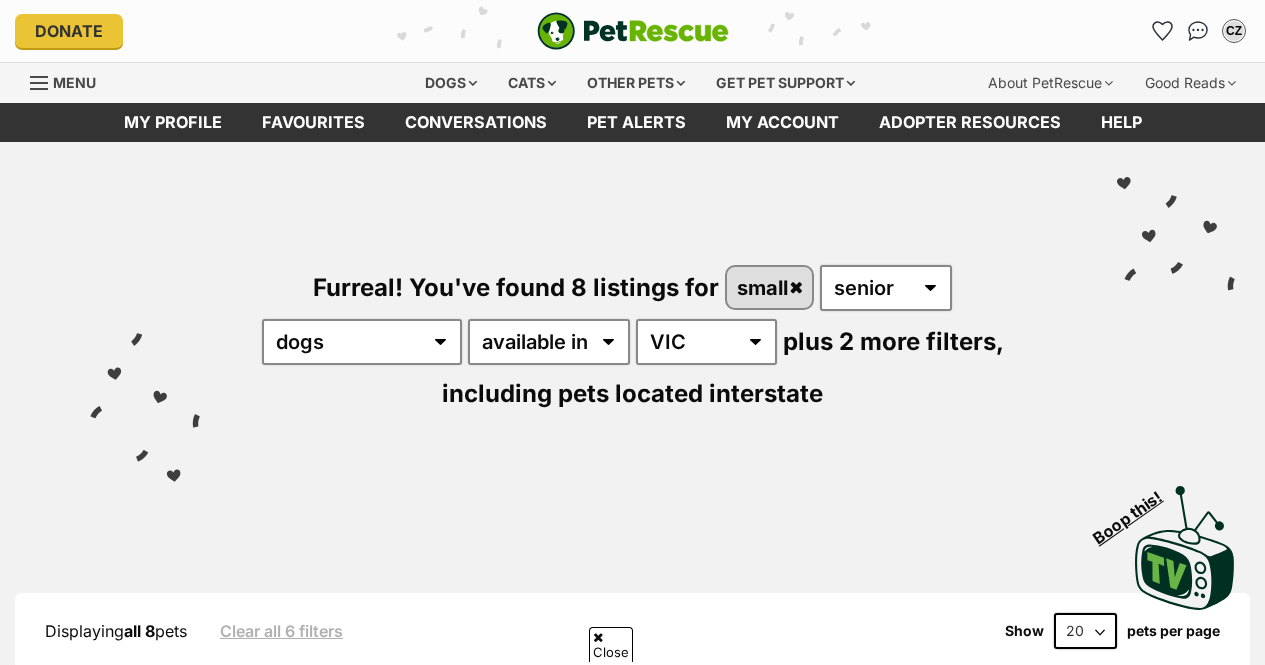 scroll, scrollTop: 508, scrollLeft: 0, axis: vertical 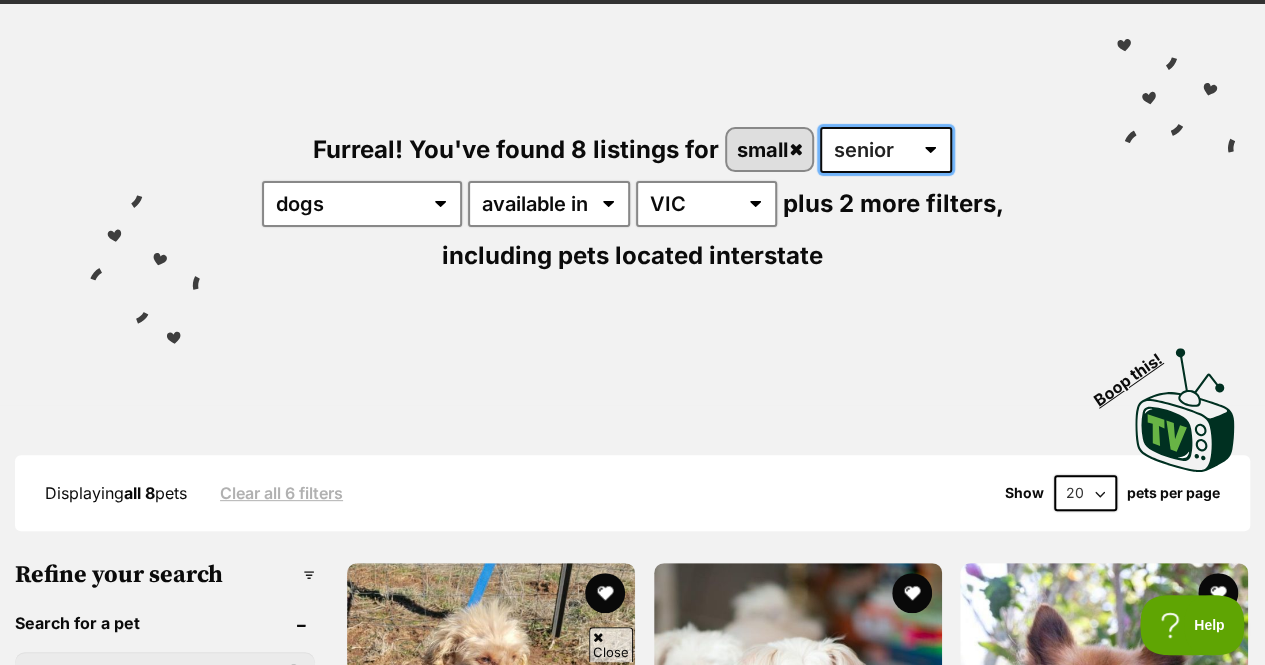 click on "any age
puppy
adult
senior" at bounding box center [886, 150] 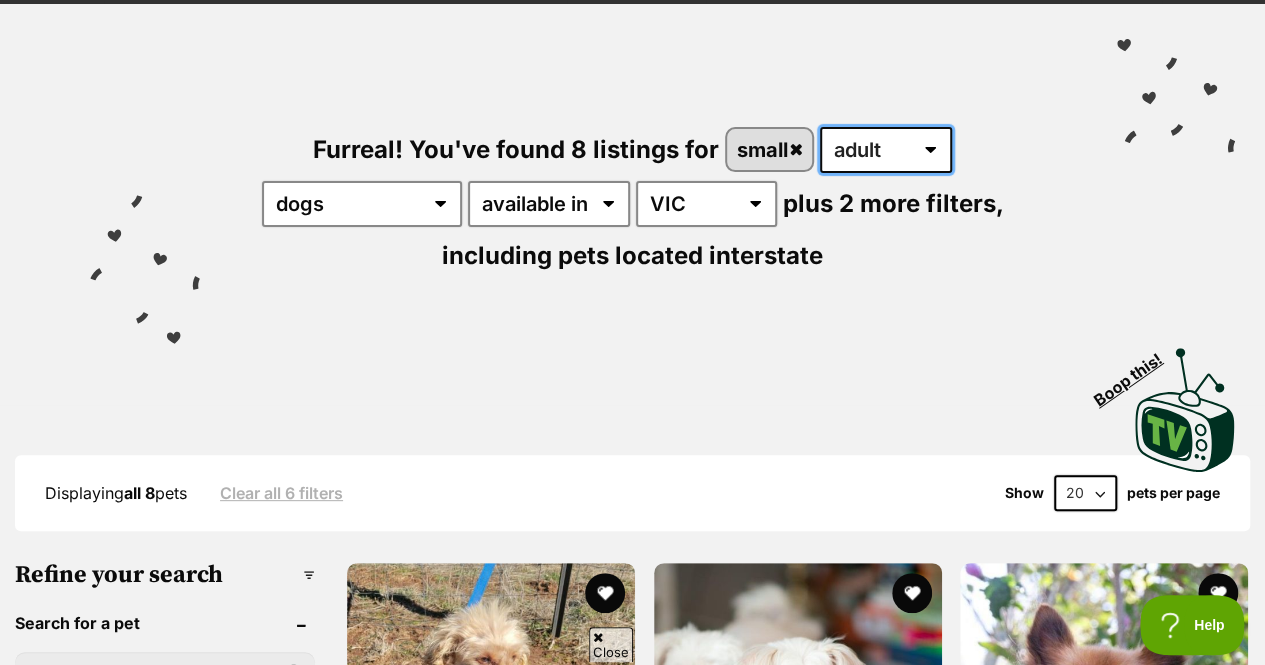 click on "any age
puppy
adult
senior" at bounding box center [886, 150] 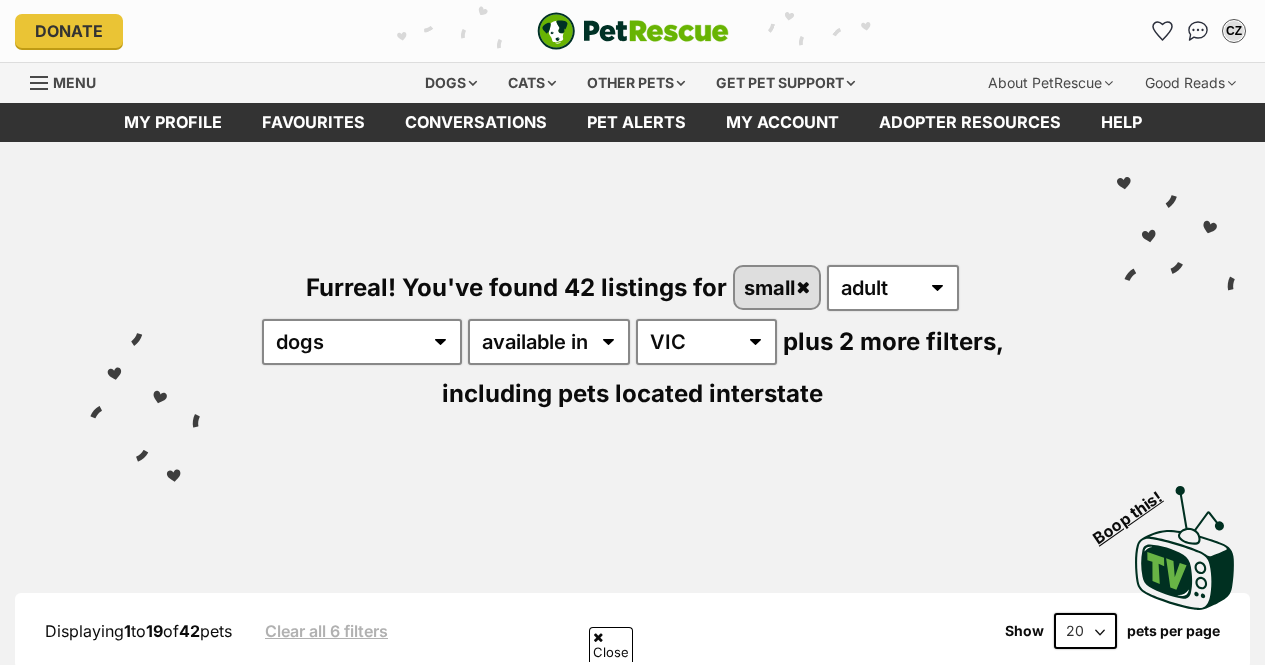 scroll, scrollTop: 669, scrollLeft: 0, axis: vertical 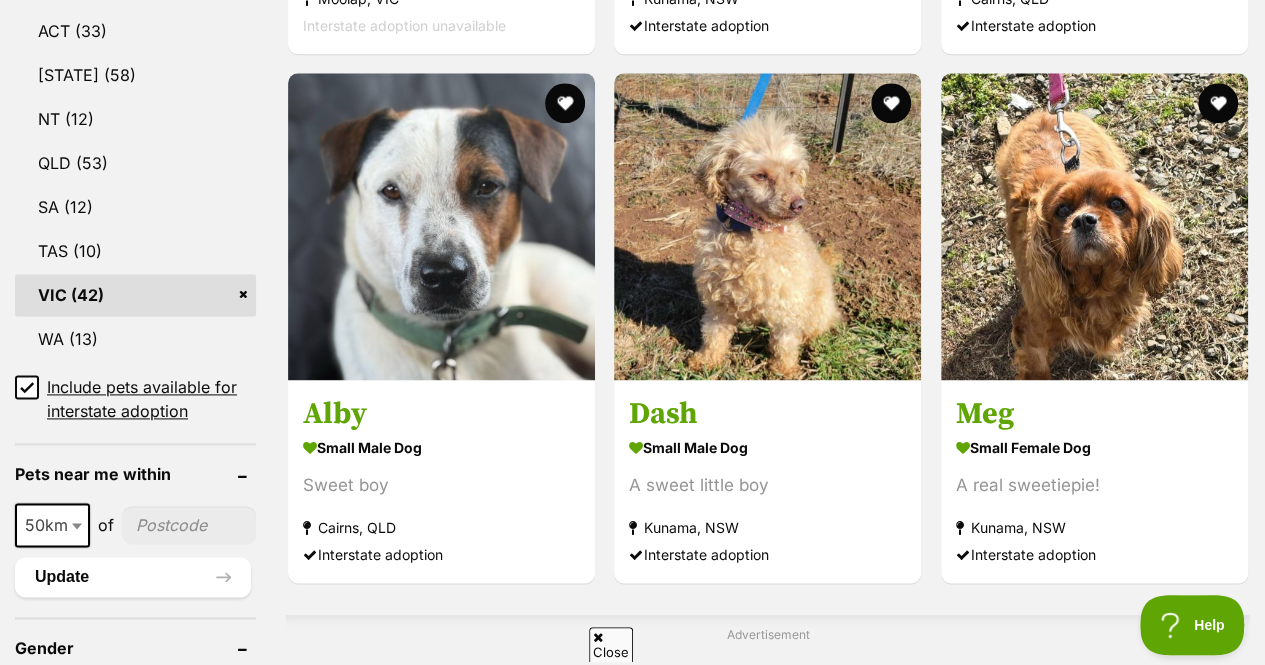 click 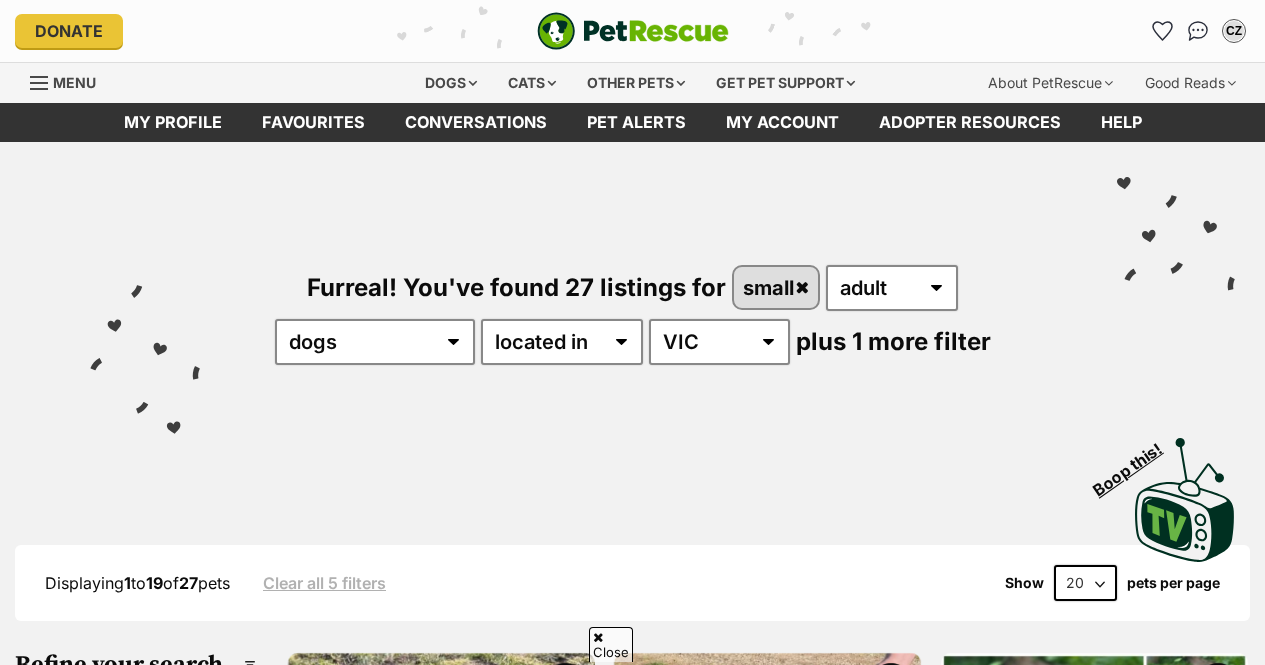 scroll, scrollTop: 484, scrollLeft: 0, axis: vertical 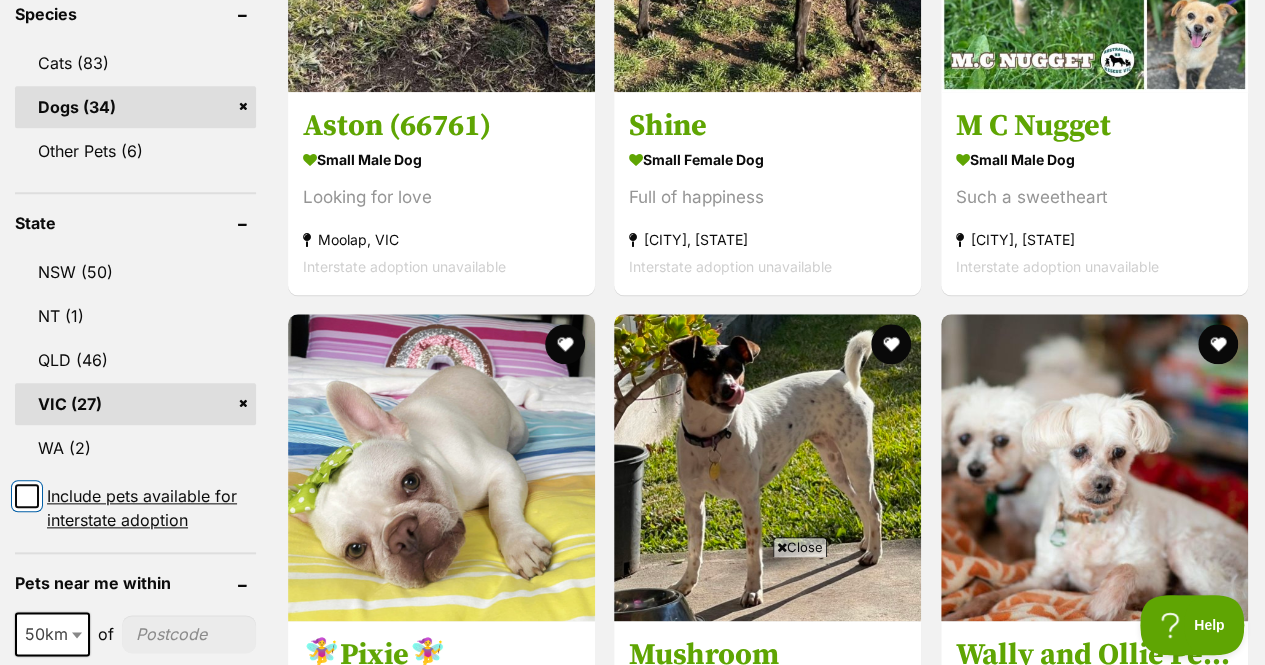 click on "Include pets available for interstate adoption" at bounding box center (27, 496) 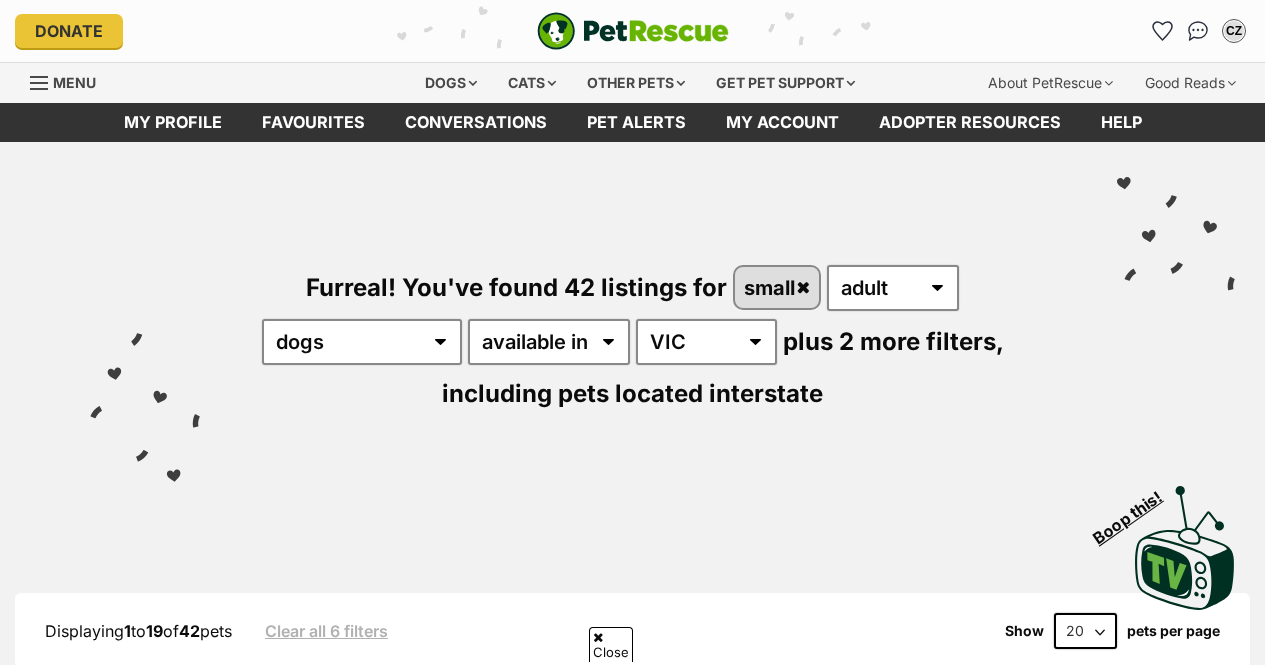 scroll, scrollTop: 438, scrollLeft: 0, axis: vertical 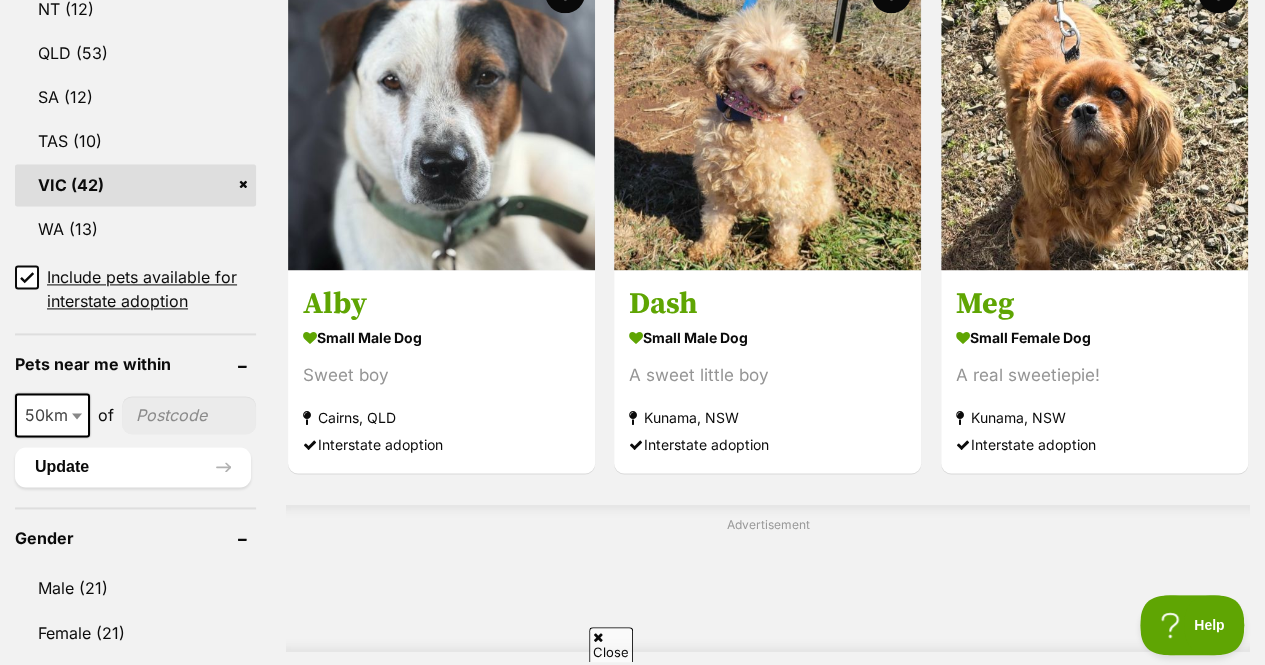 click on "Include pets available for interstate adoption" at bounding box center [135, 289] 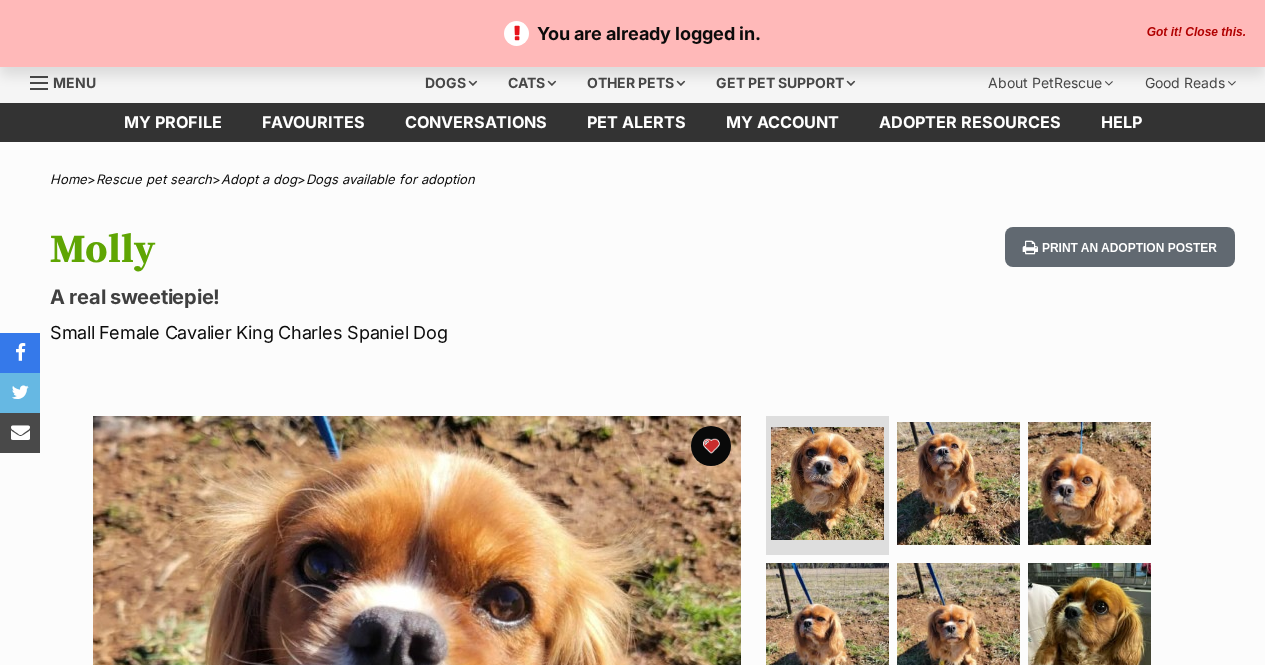 scroll, scrollTop: 0, scrollLeft: 0, axis: both 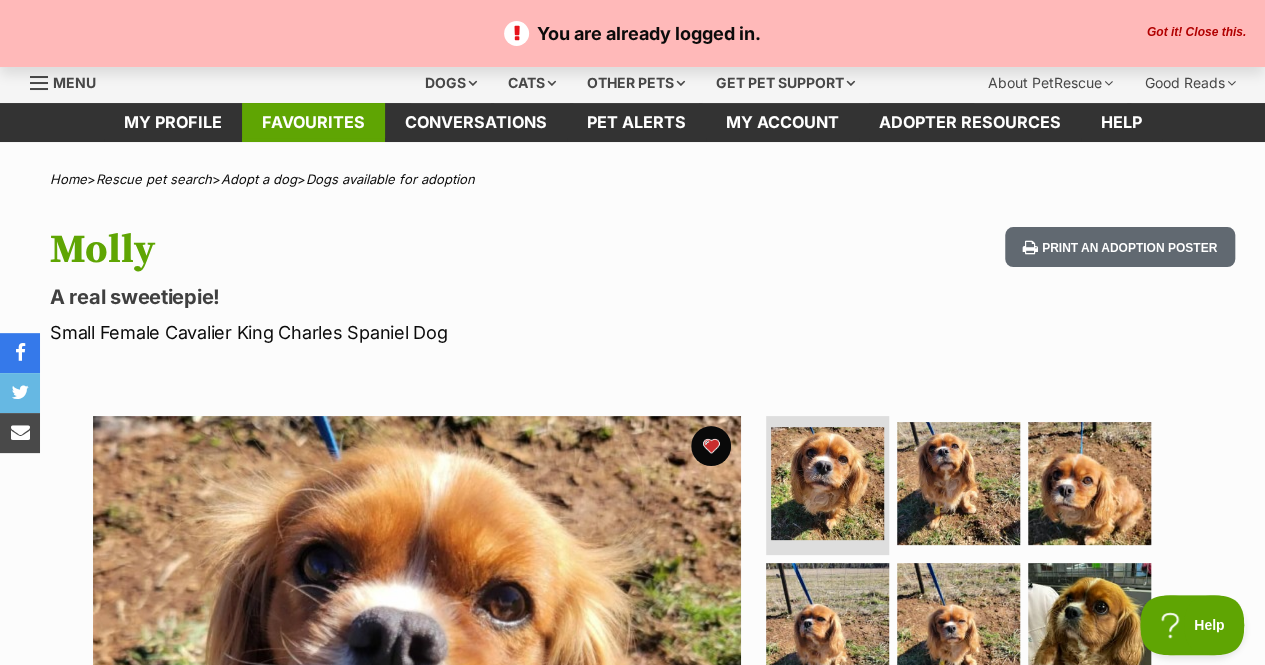 click on "Favourites" at bounding box center (313, 122) 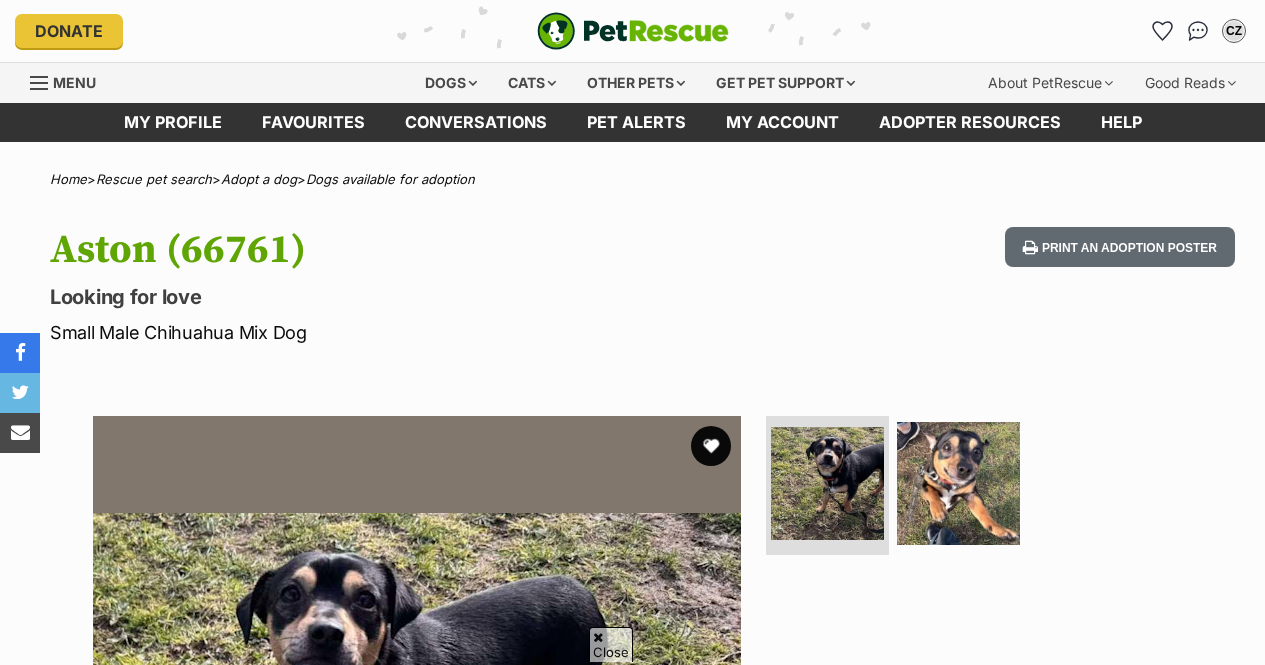 scroll, scrollTop: 945, scrollLeft: 0, axis: vertical 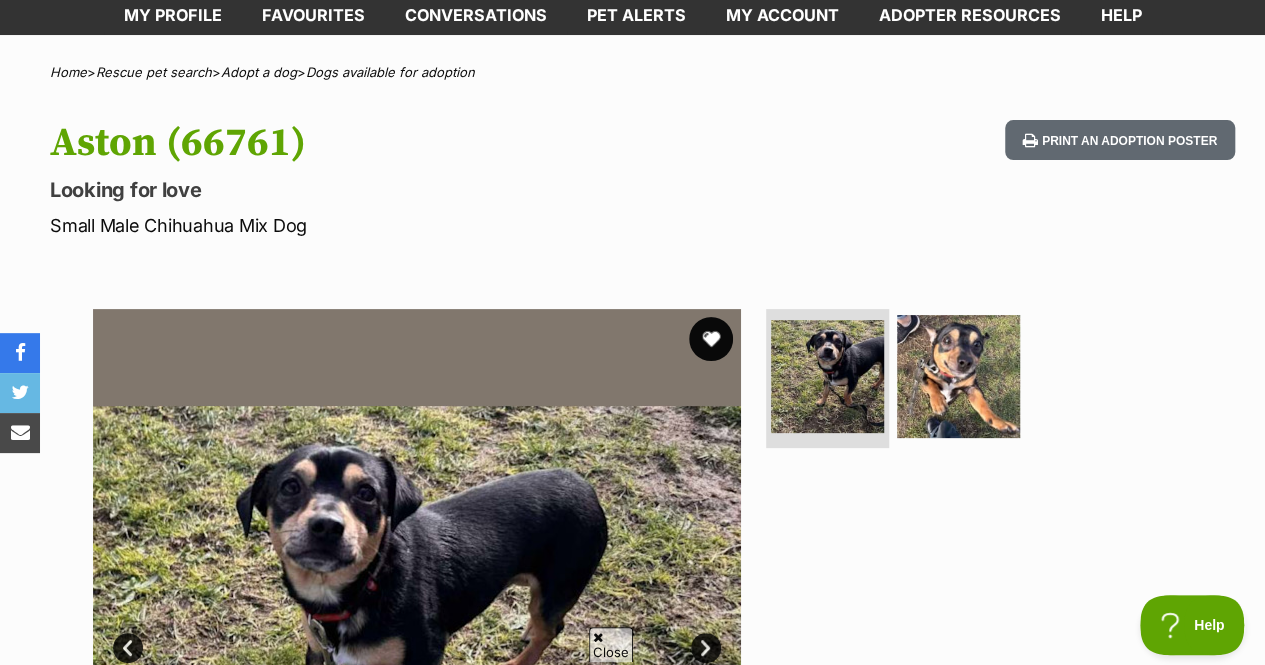 click at bounding box center [711, 339] 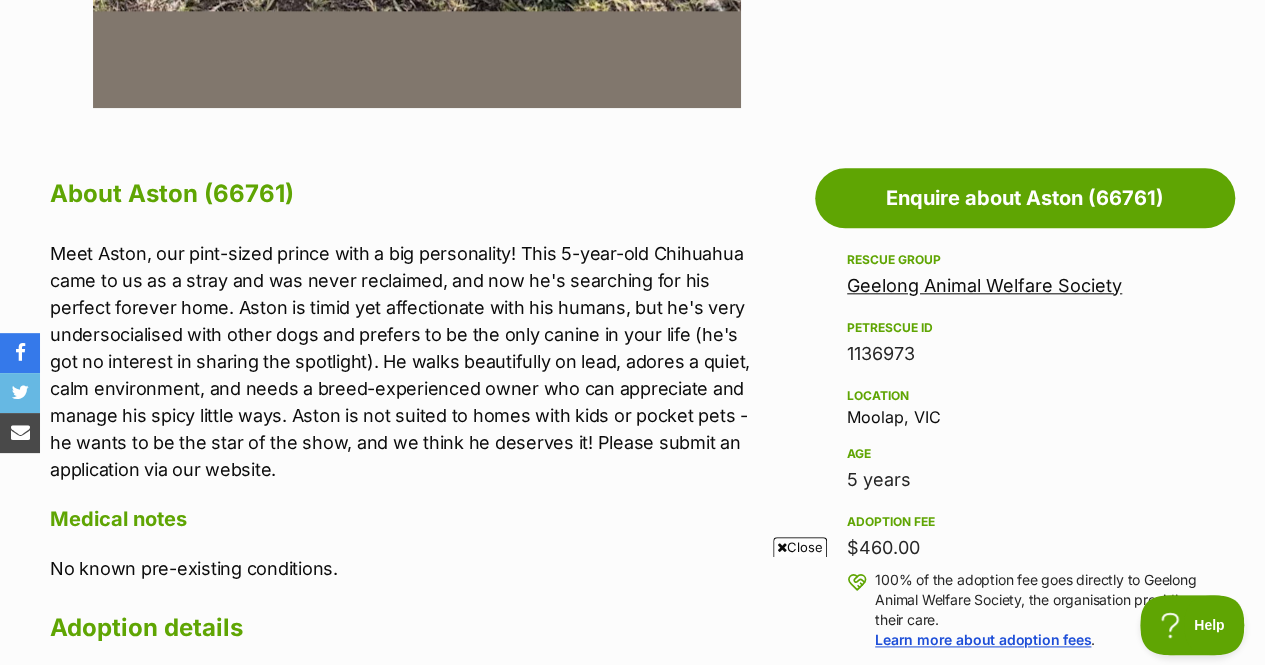 scroll, scrollTop: 1049, scrollLeft: 0, axis: vertical 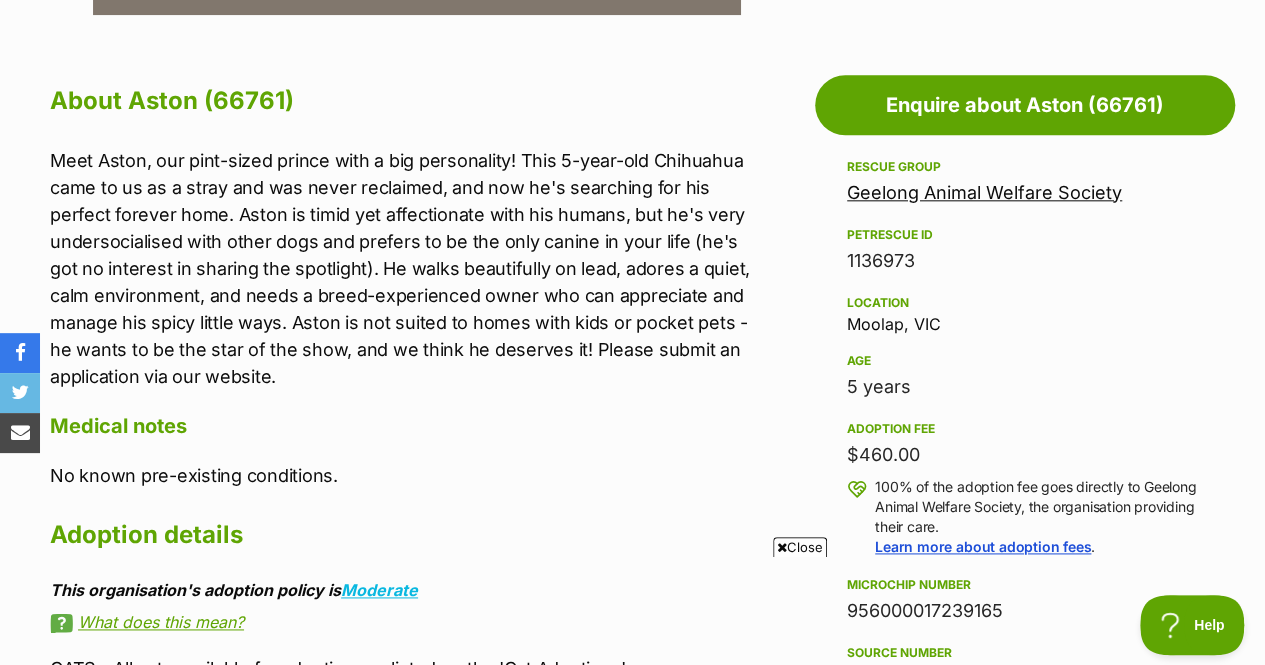click on "Meet Aston, our pint-sized prince with a big personality! This 5-year-old Chihuahua came to us as a stray and was never reclaimed, and now he's searching for his perfect forever home. Aston is timid yet affectionate with his humans, but he's very undersocialised with other dogs and prefers to be the only canine in your life (he's got no interest in sharing the spotlight). He walks beautifully on lead, adores a quiet, calm environment, and needs a breed-experienced owner who can appreciate and manage his spicy little ways. Aston is not suited to homes with kids or pocket pets - he wants to be the star of the show, and we think he deserves it! Please submit an application via our website." at bounding box center [401, 268] 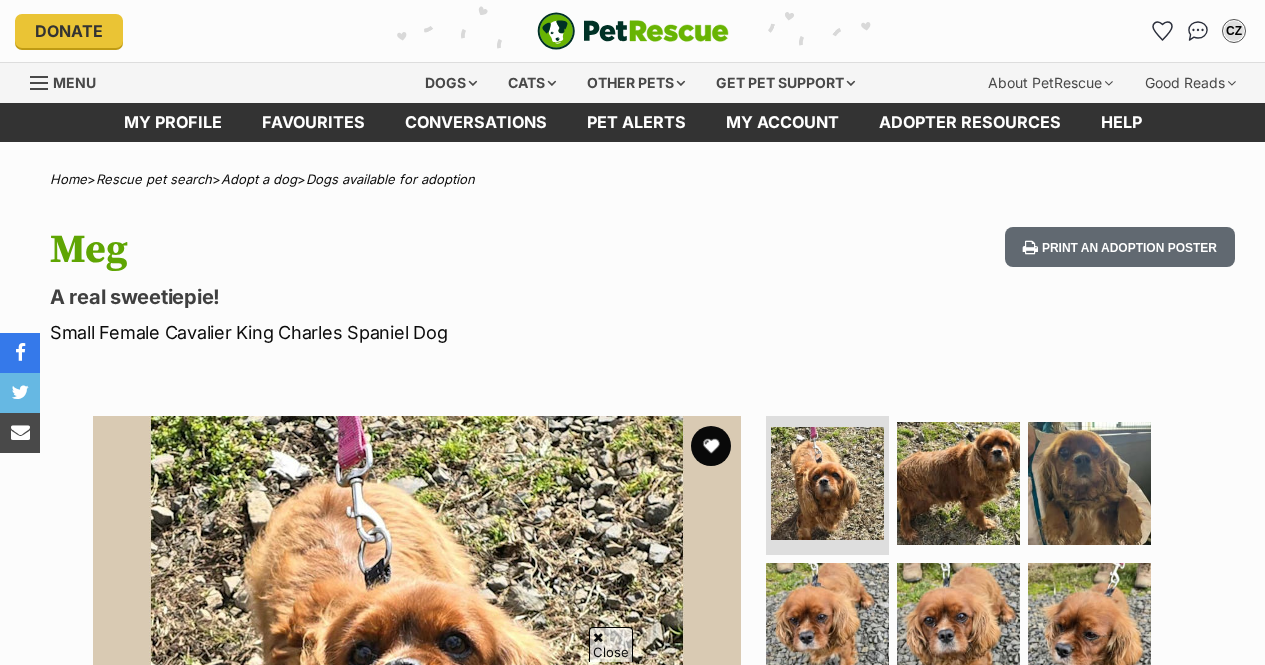 scroll, scrollTop: 186, scrollLeft: 0, axis: vertical 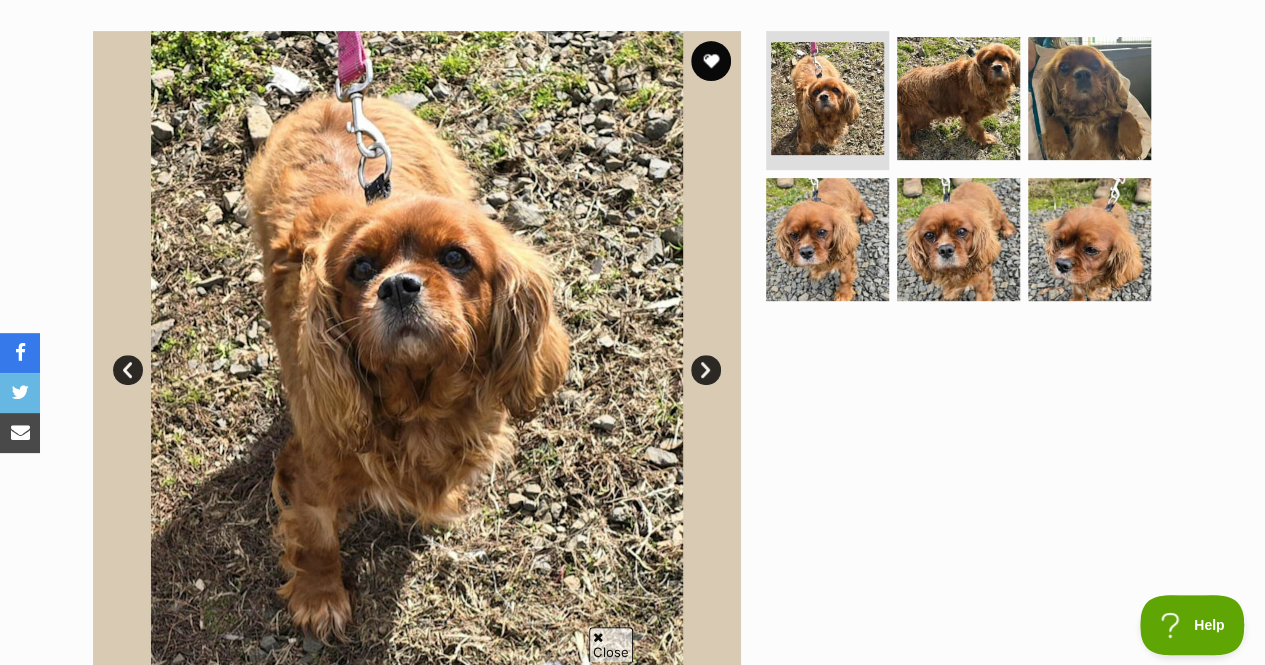 click on "Next" at bounding box center [706, 370] 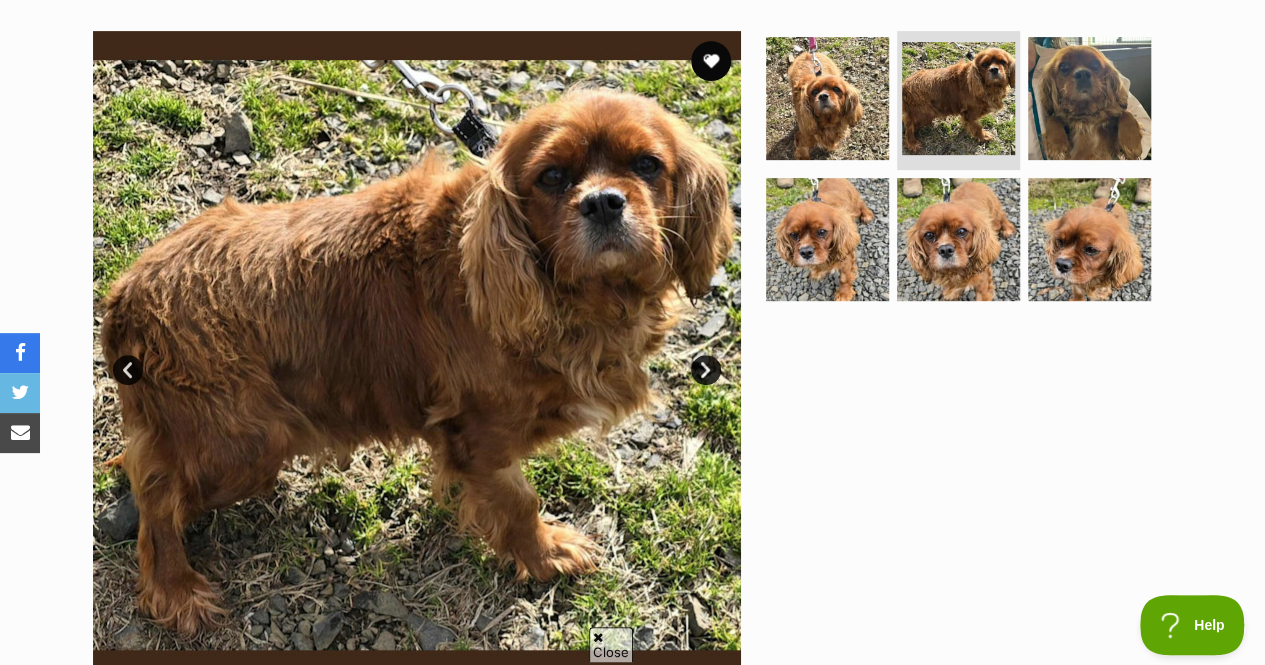 click on "Next" at bounding box center (706, 370) 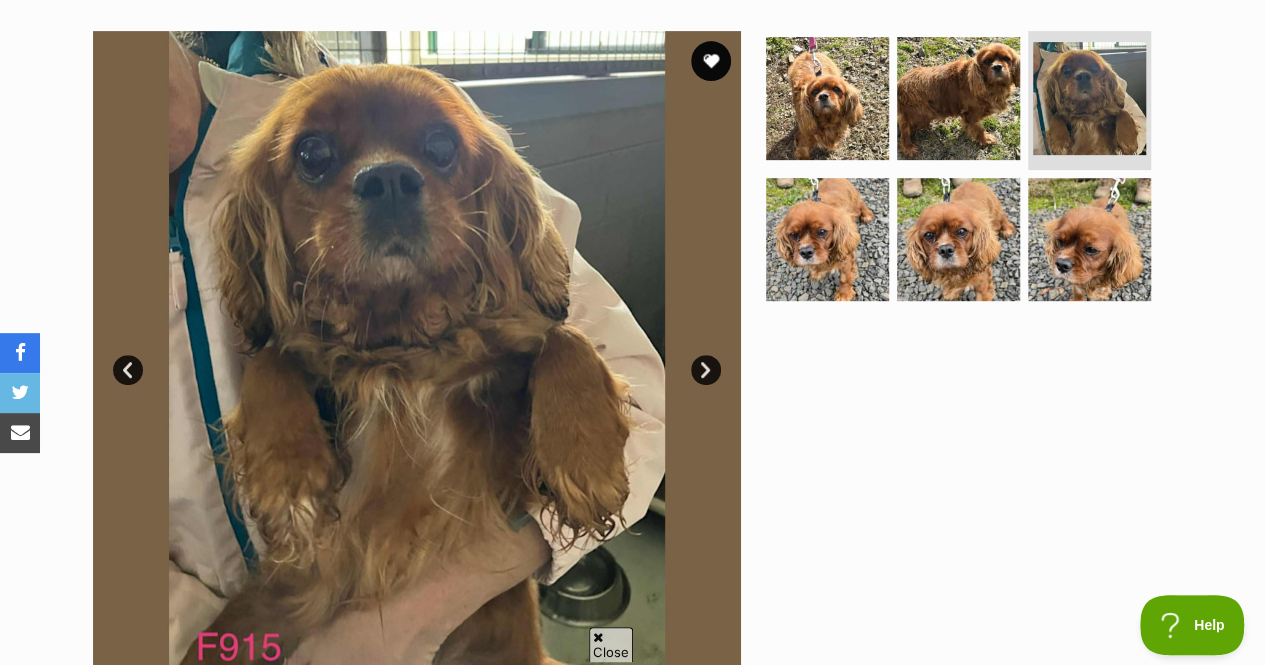 click on "Next" at bounding box center [706, 370] 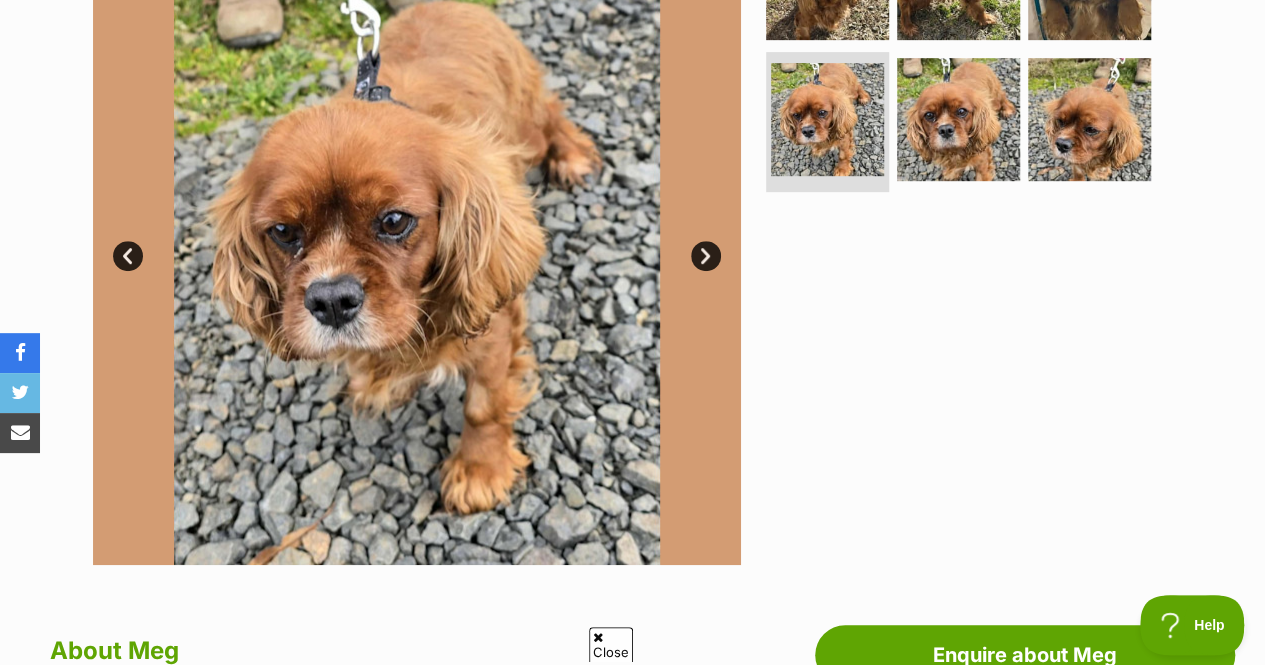 scroll, scrollTop: 441, scrollLeft: 0, axis: vertical 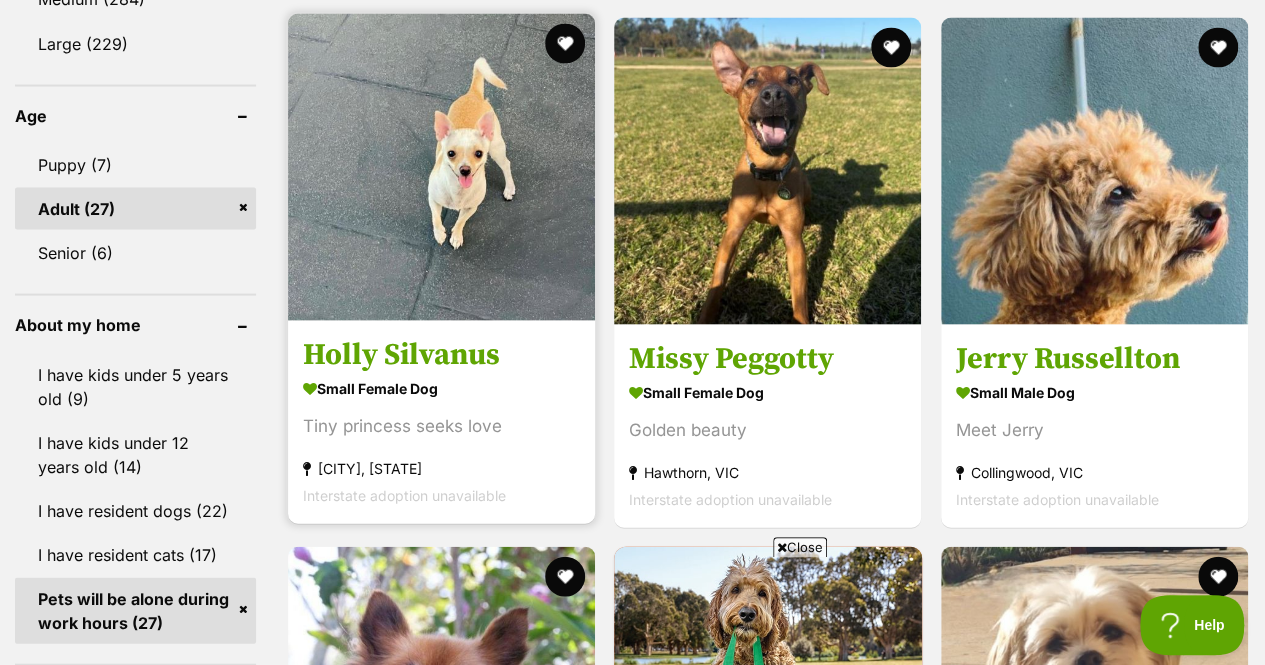 click on "small female Dog" at bounding box center [441, 387] 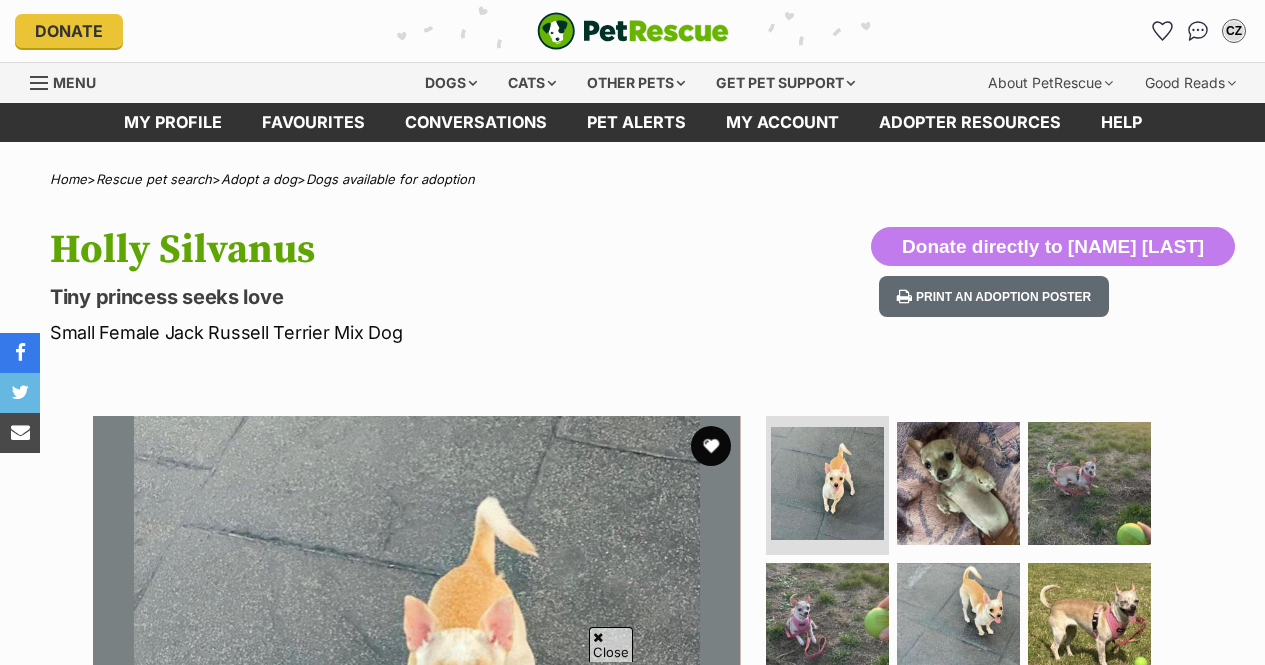 scroll, scrollTop: 743, scrollLeft: 0, axis: vertical 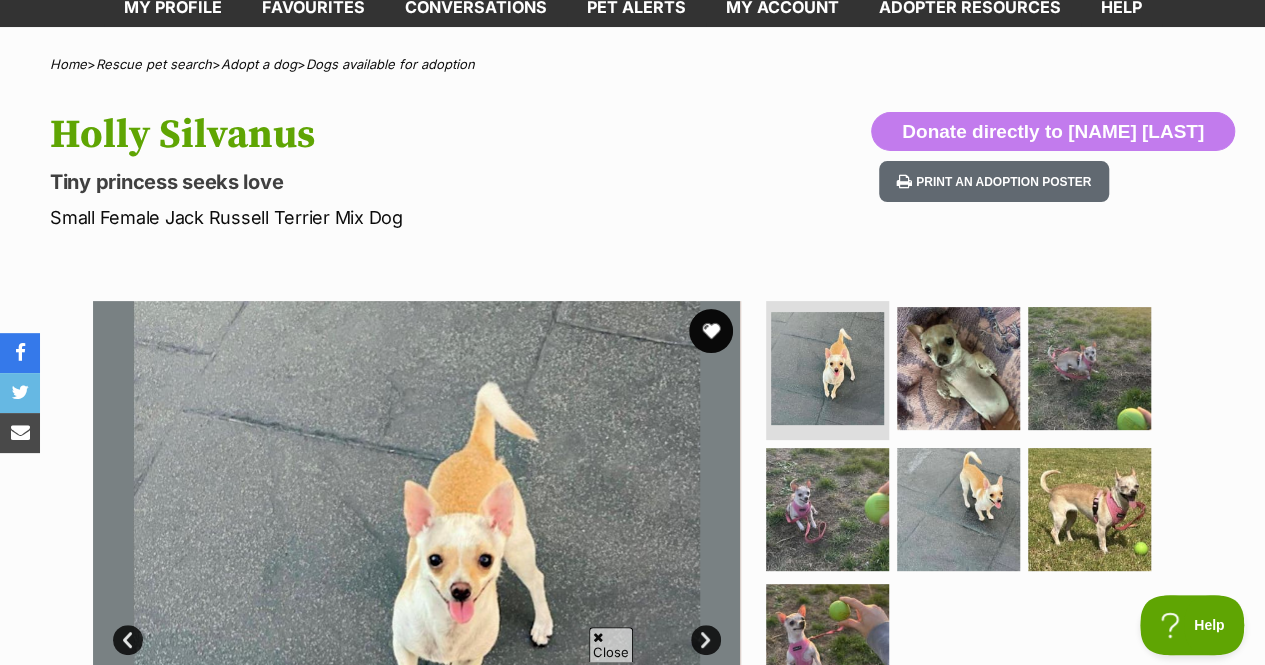 click at bounding box center [711, 331] 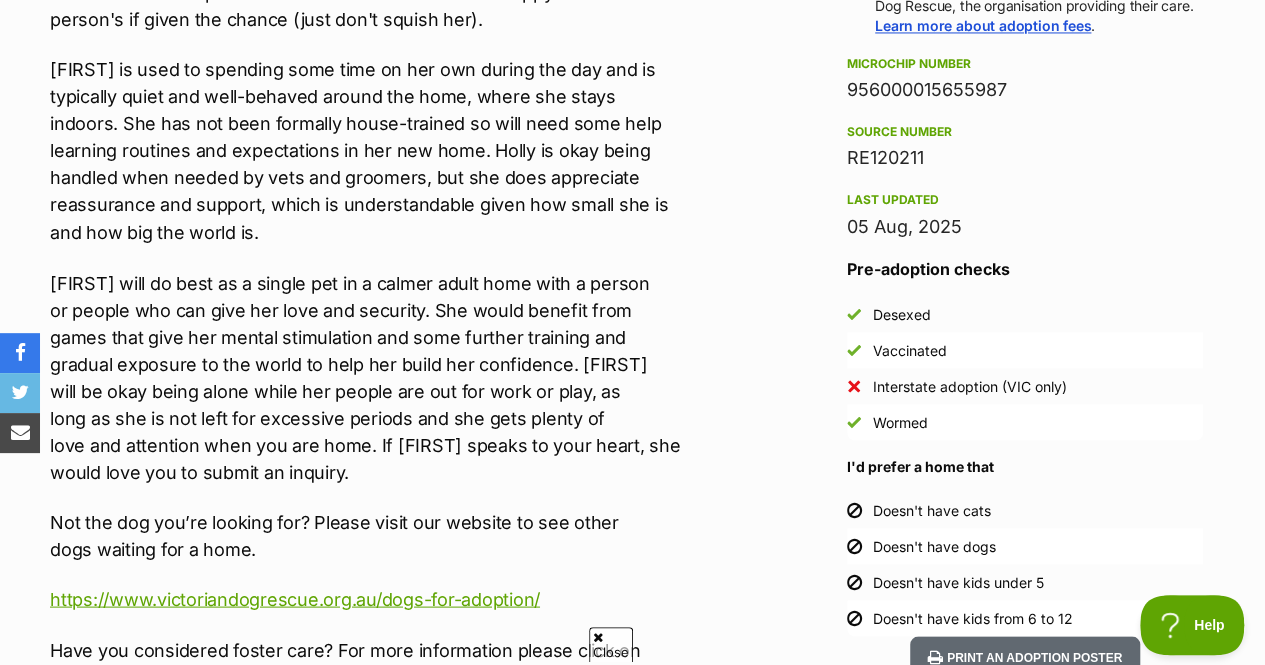 scroll, scrollTop: 1677, scrollLeft: 0, axis: vertical 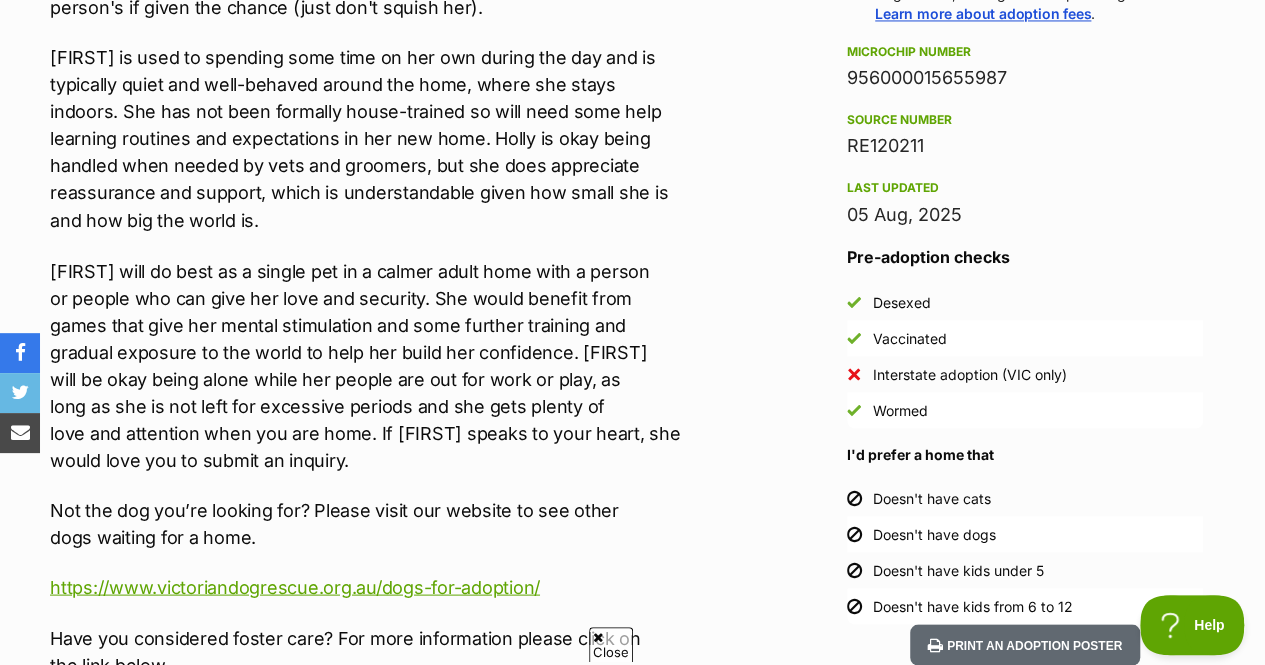 click on "Holly is used to spending some time on her own during the day and is
typically quiet and well-behaved around the home, where she stays
indoors. She has not been formally house-trained so will need some help
learning routines and expectations in her new home. Holly is okay being
handled when needed by vets and groomers, but she does appreciate
reassurance and support, which is understandable given how small she is
and how big the world is." at bounding box center [401, 138] 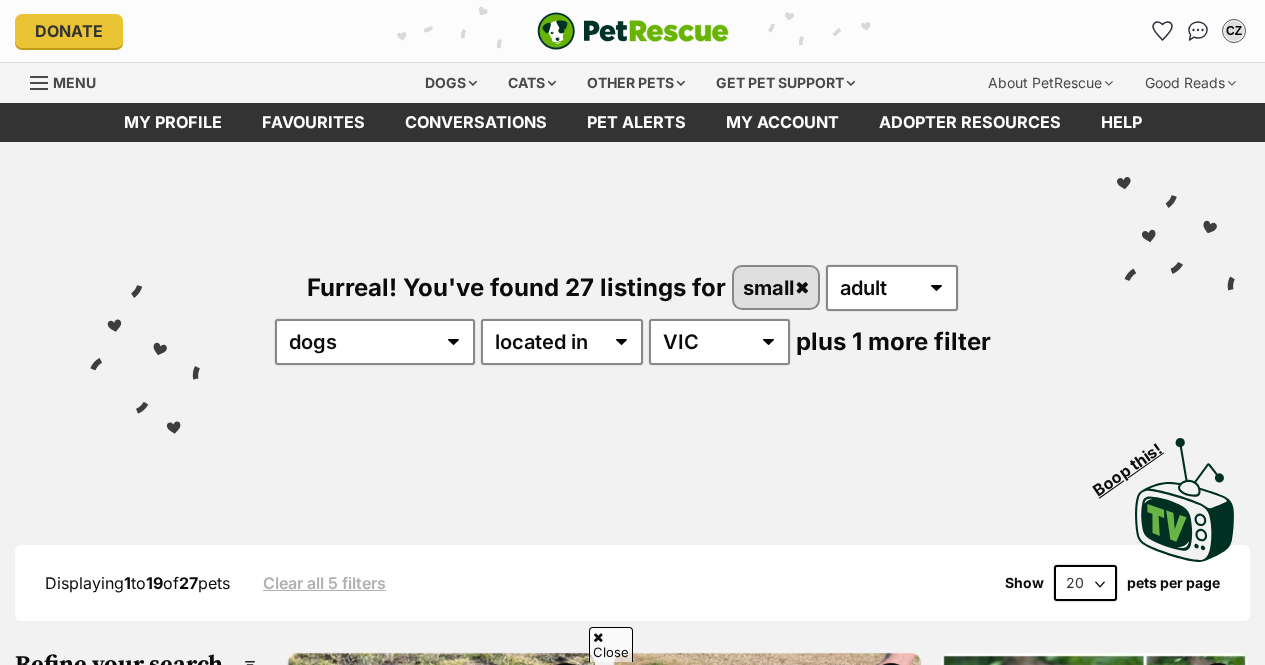 scroll, scrollTop: 718, scrollLeft: 0, axis: vertical 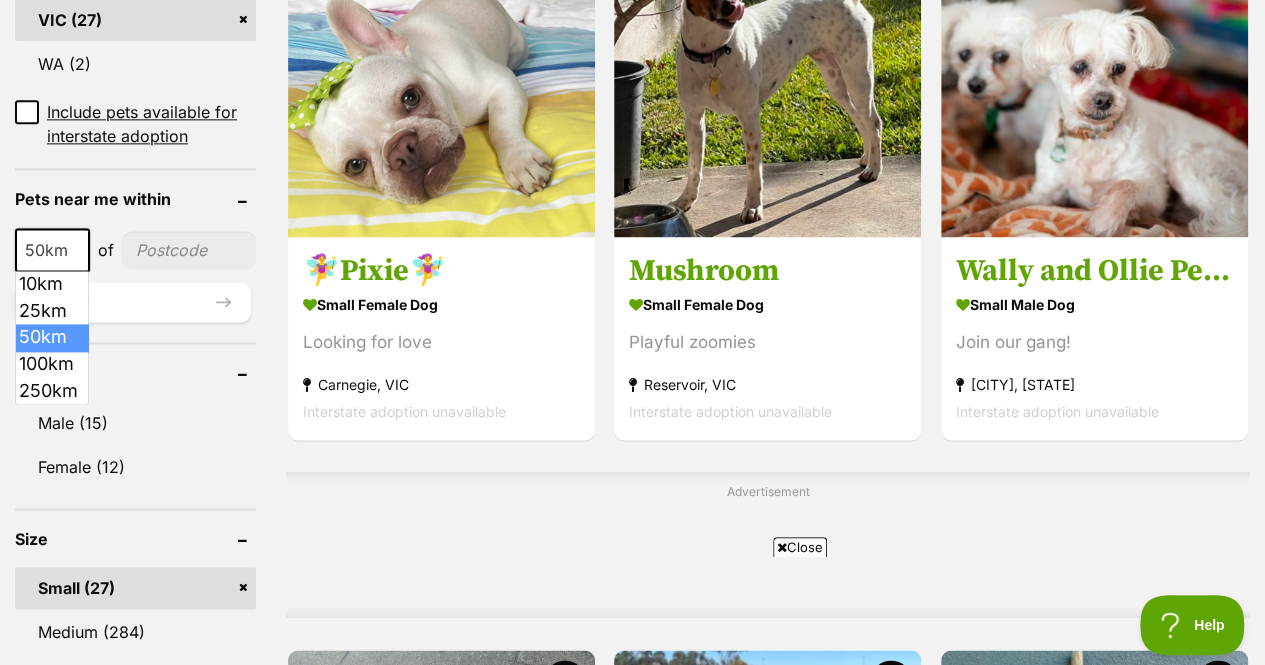 click at bounding box center [79, 250] 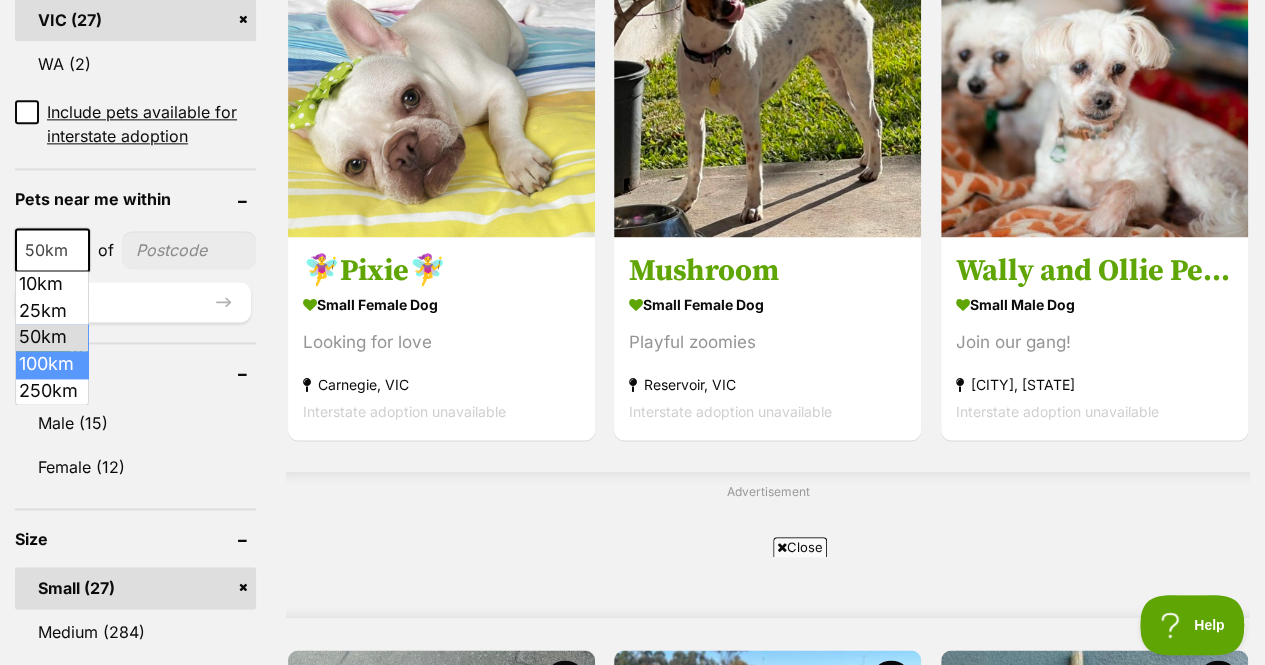 select on "100" 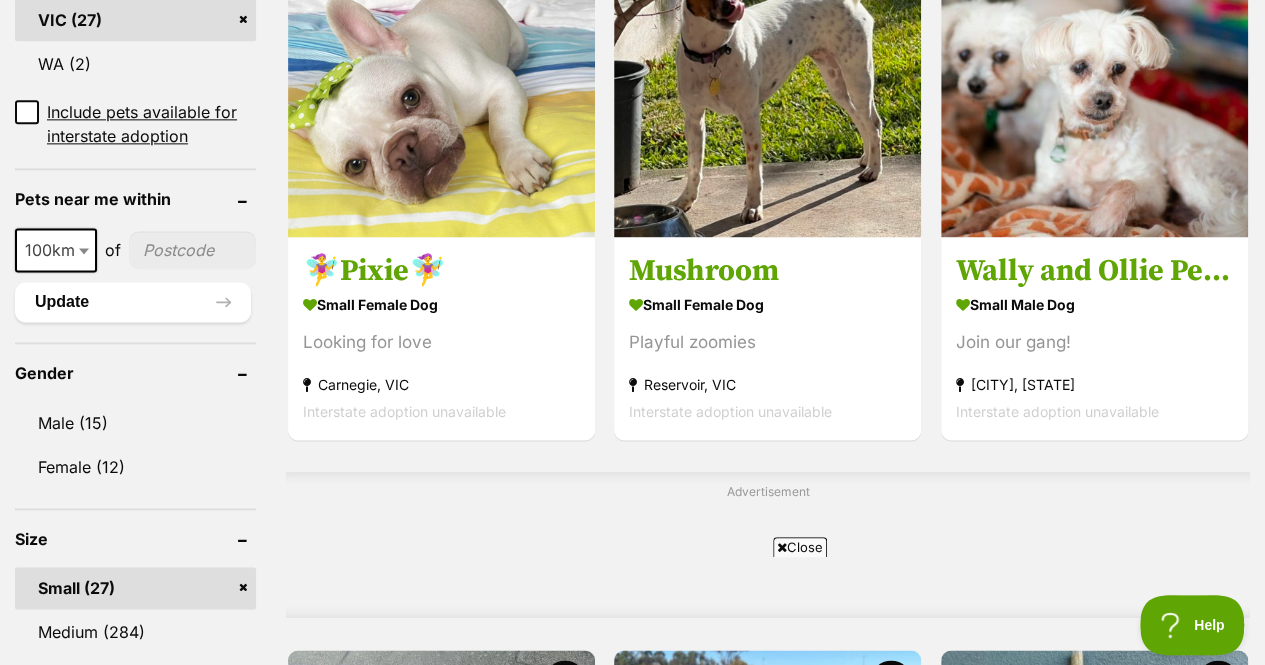 click at bounding box center (192, 250) 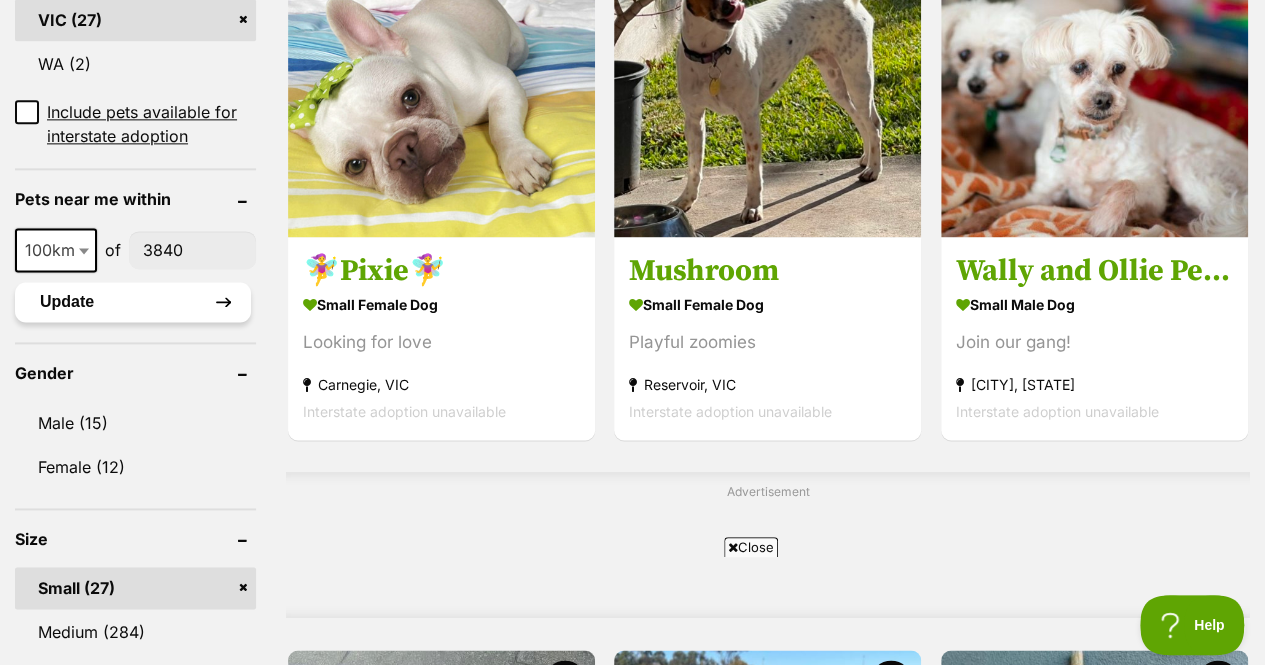 click on "Update" at bounding box center (133, 302) 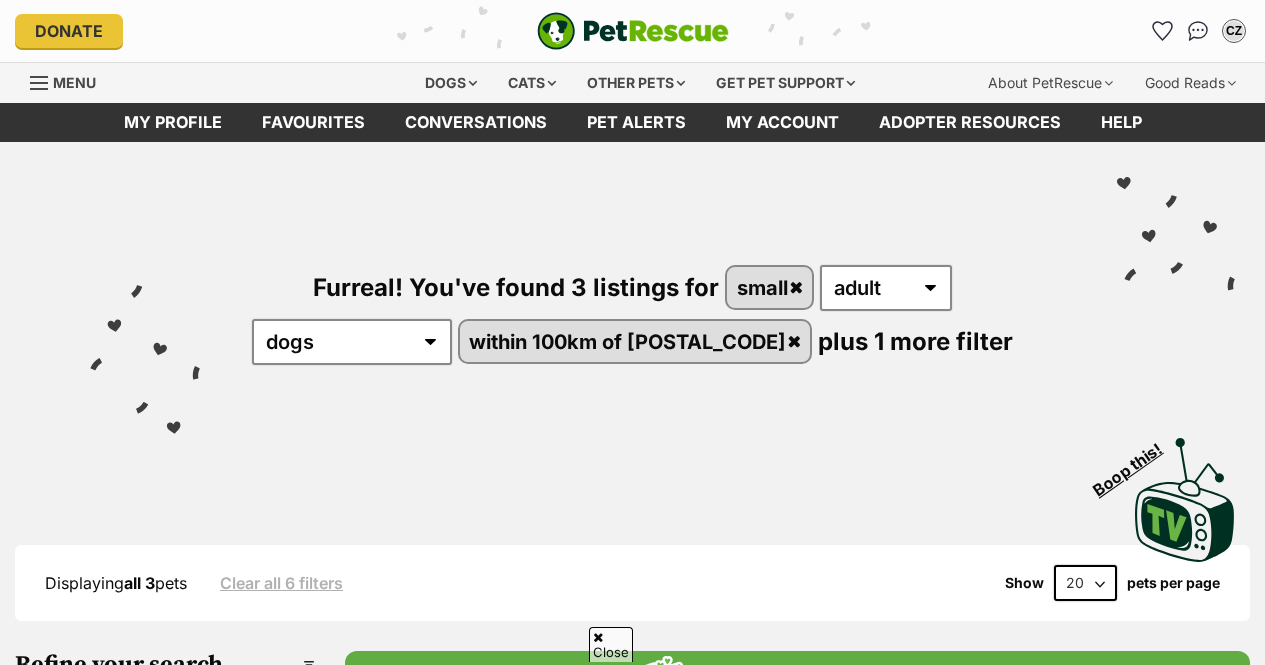 scroll, scrollTop: 410, scrollLeft: 0, axis: vertical 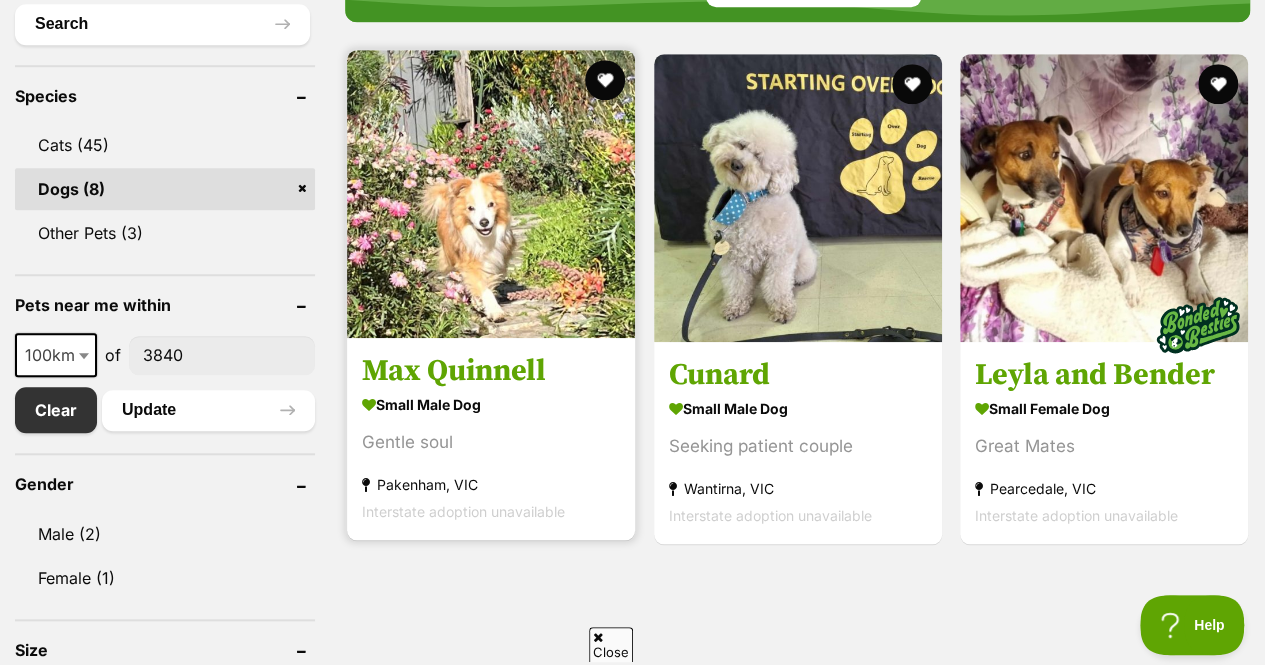 click on "Max Quinnell" at bounding box center [491, 371] 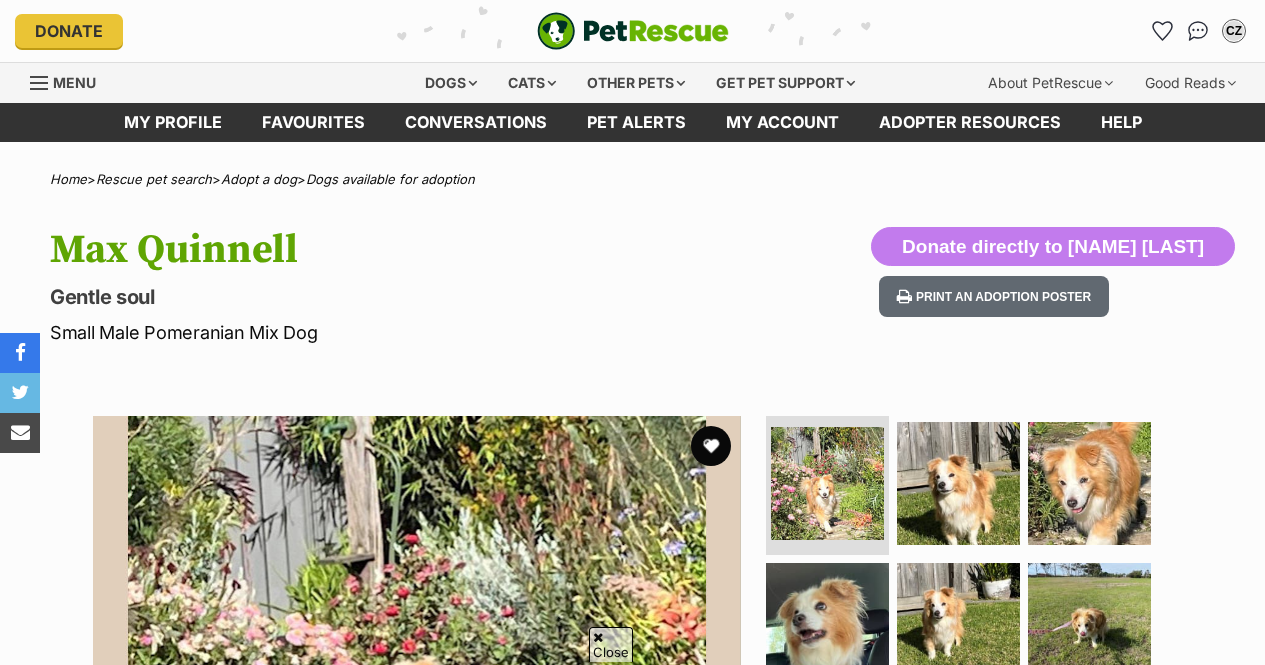 scroll, scrollTop: 405, scrollLeft: 0, axis: vertical 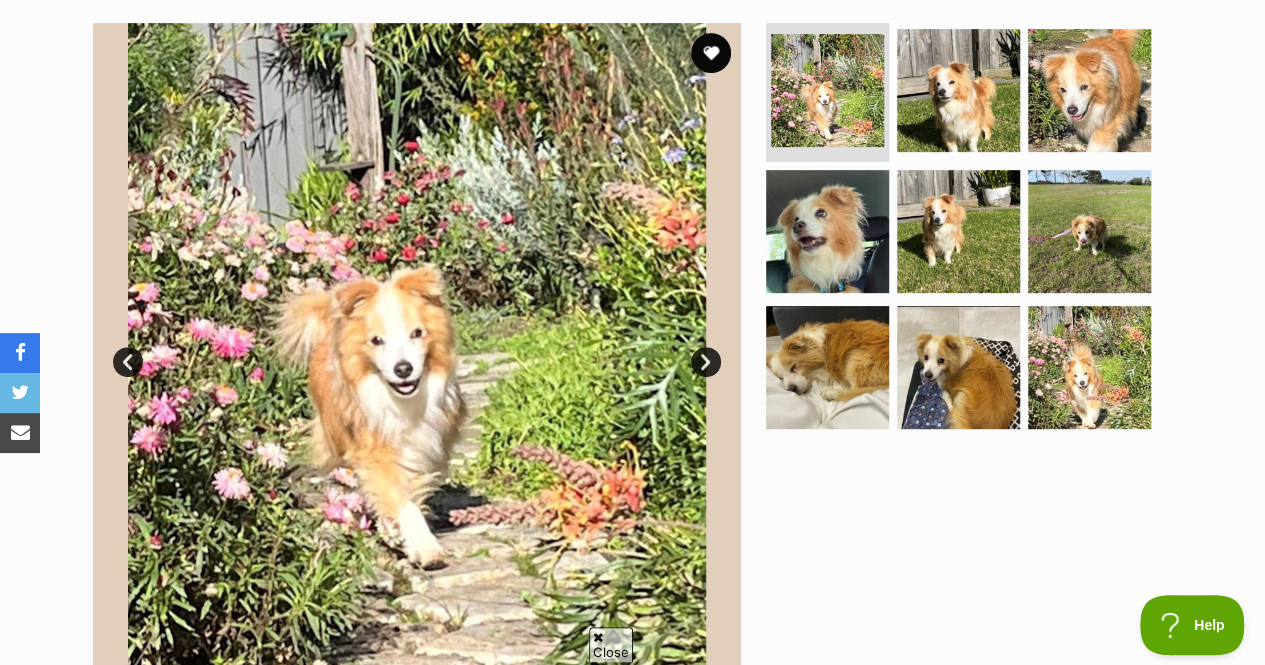 click on "Next" at bounding box center [706, 362] 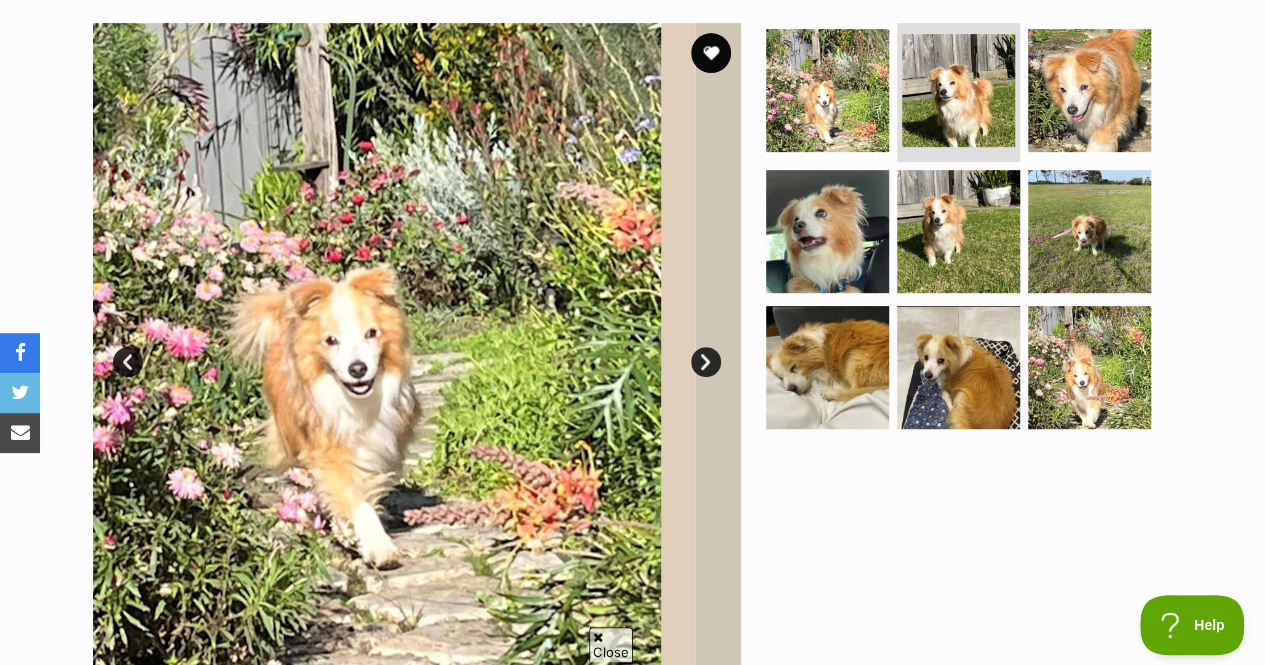 scroll, scrollTop: 0, scrollLeft: 0, axis: both 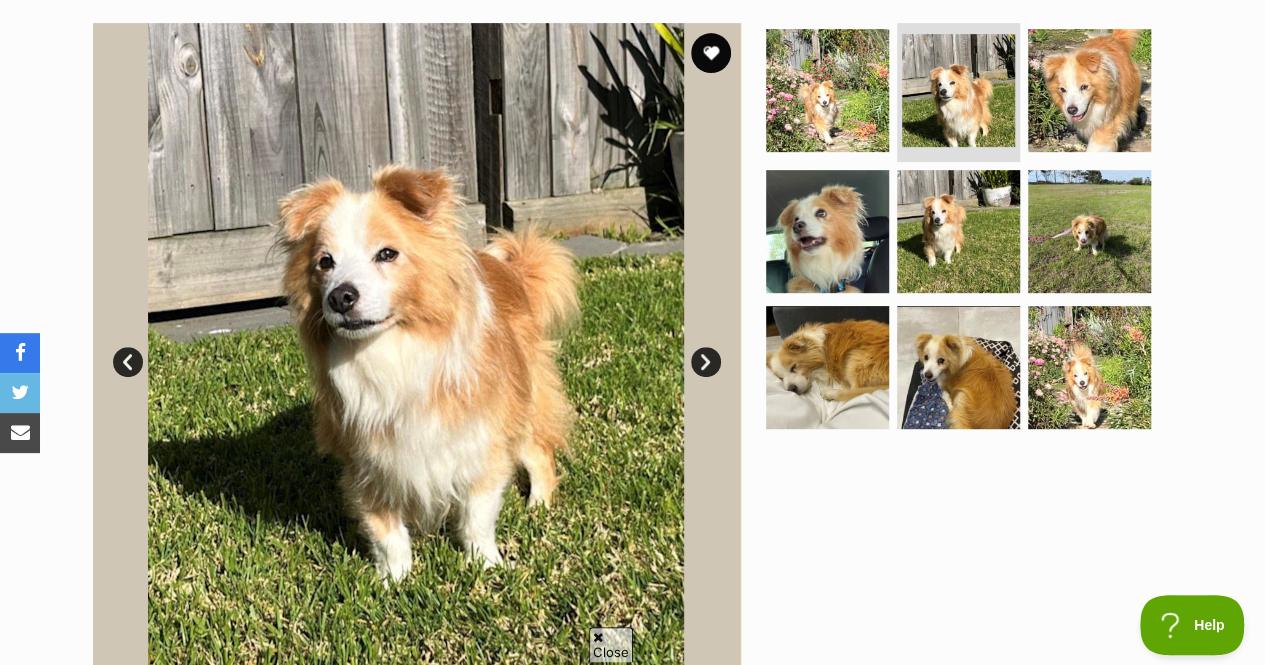 click on "Next" at bounding box center (706, 362) 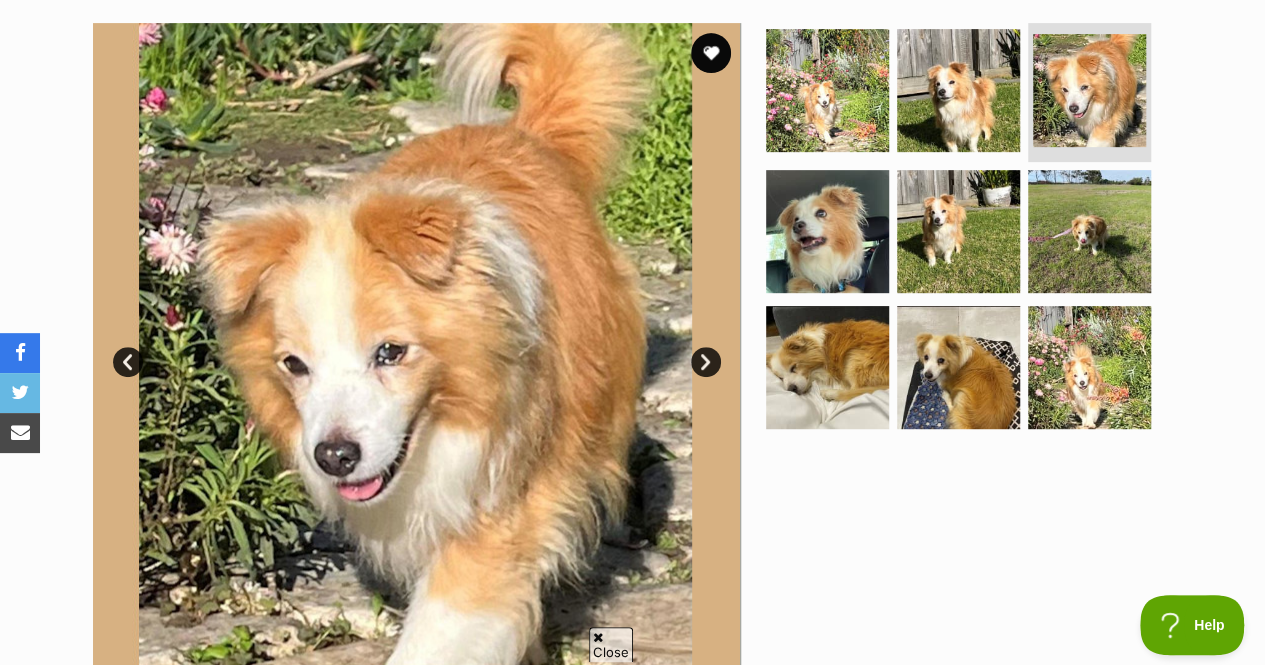 click on "Next" at bounding box center [706, 362] 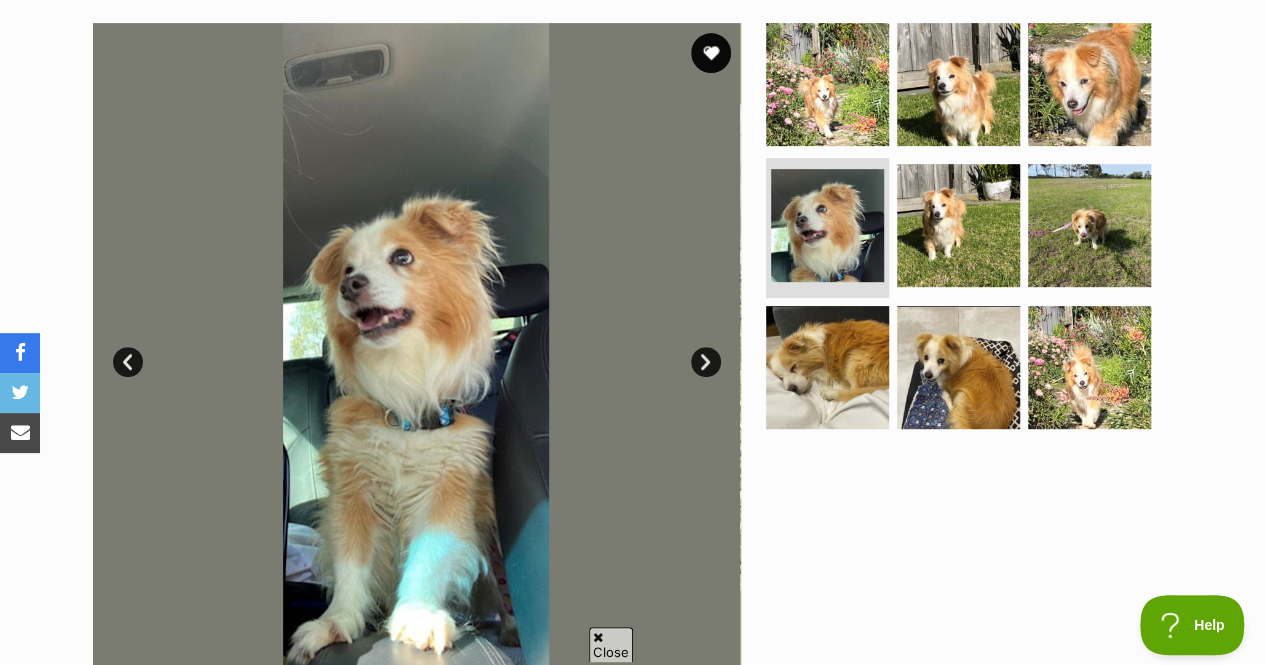 click on "Next" at bounding box center (706, 362) 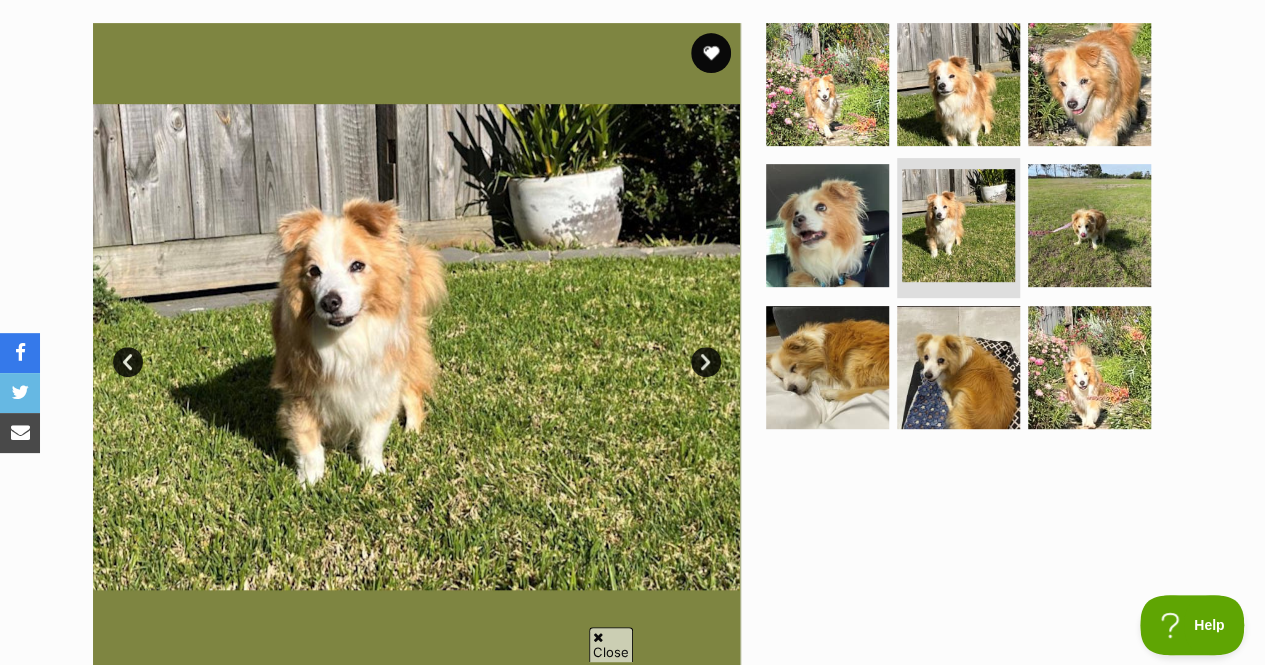 click on "Next" at bounding box center (706, 362) 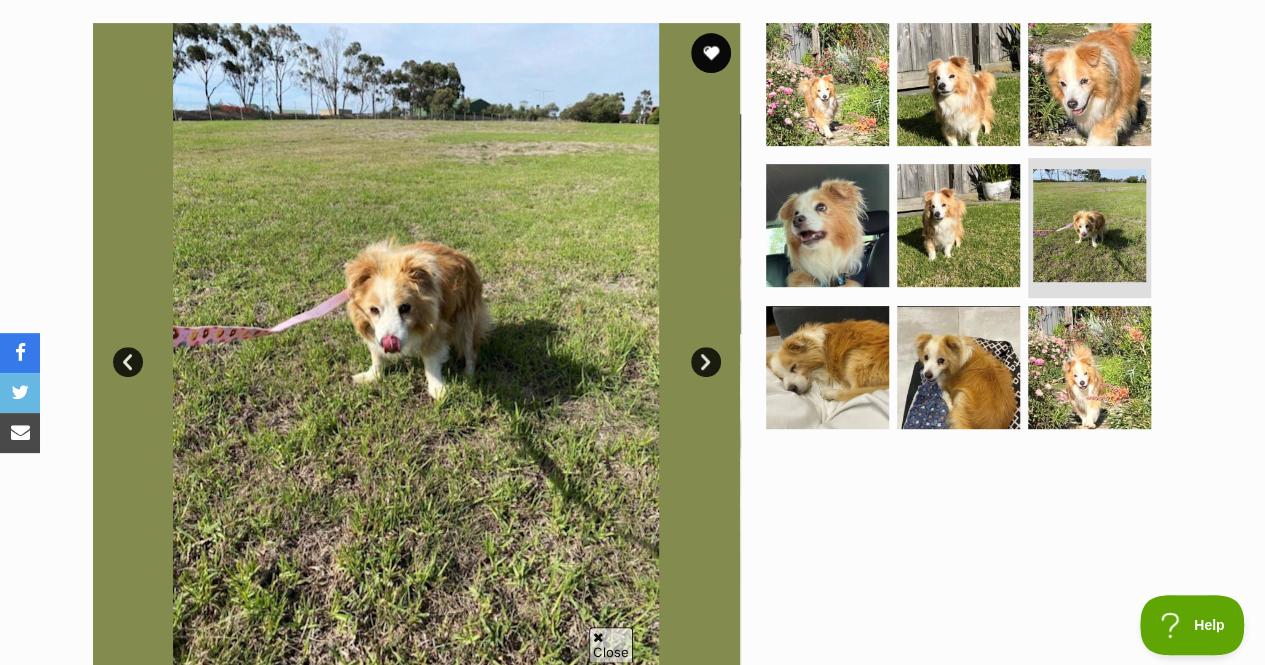 click on "Next" at bounding box center (706, 362) 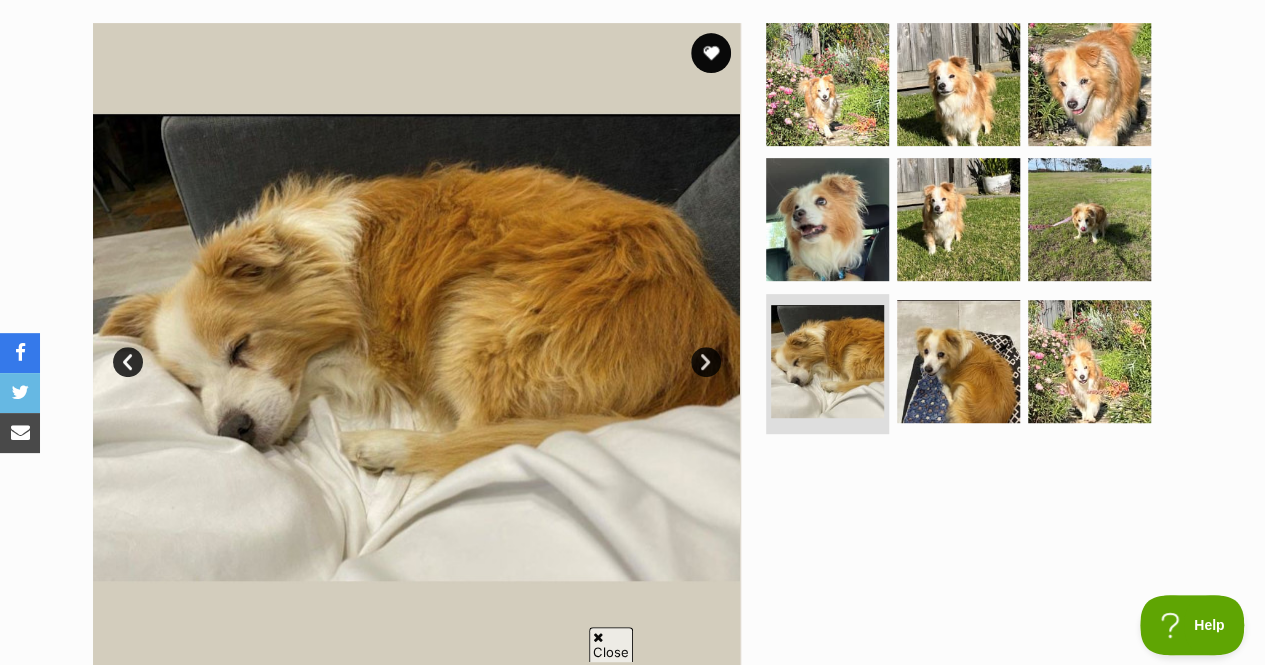 click on "Next" at bounding box center [706, 362] 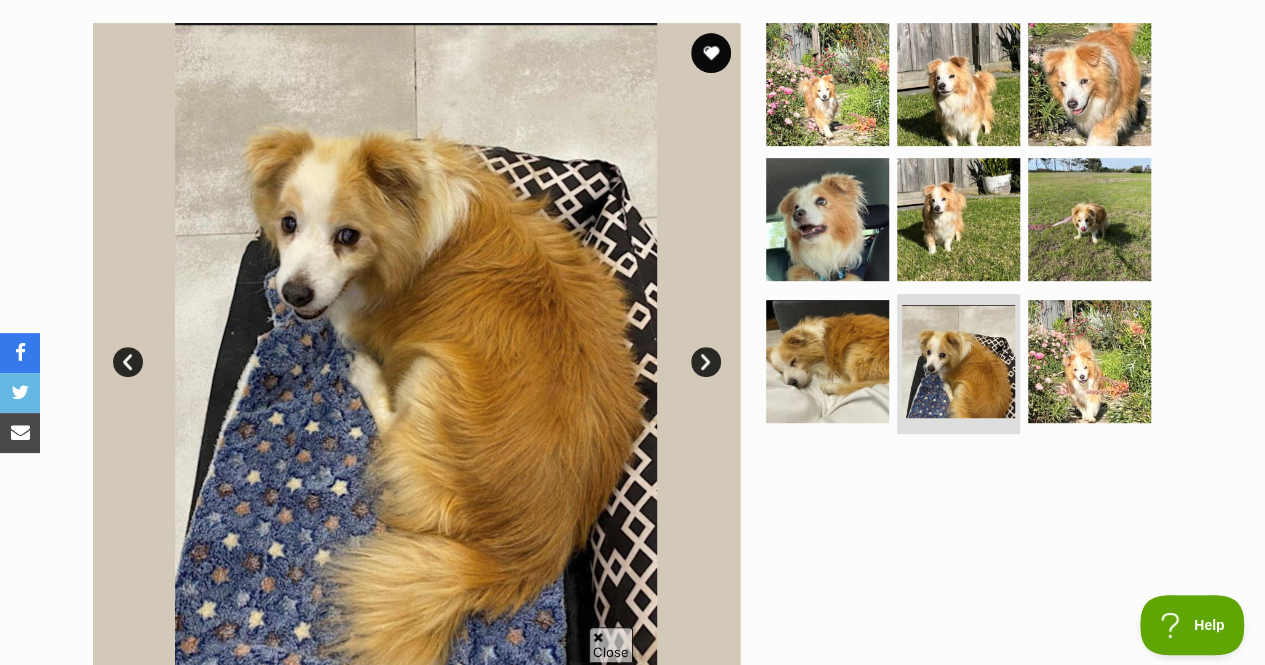 click on "Next" at bounding box center [706, 362] 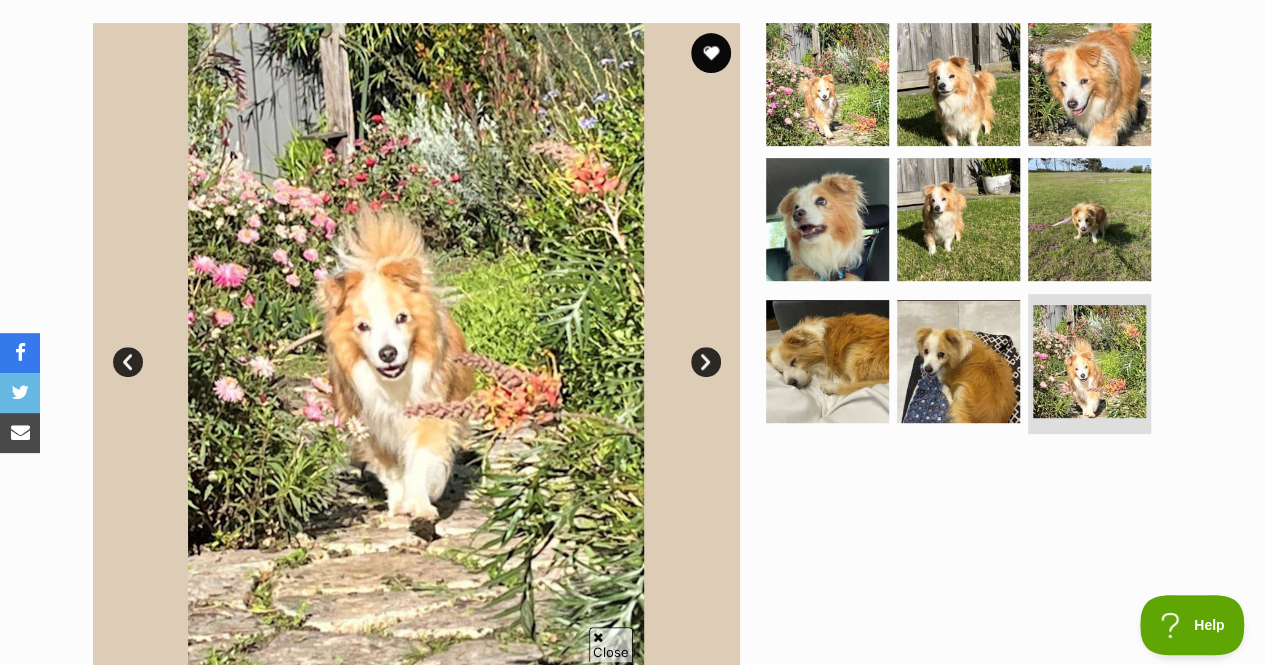 click on "Next" at bounding box center (706, 362) 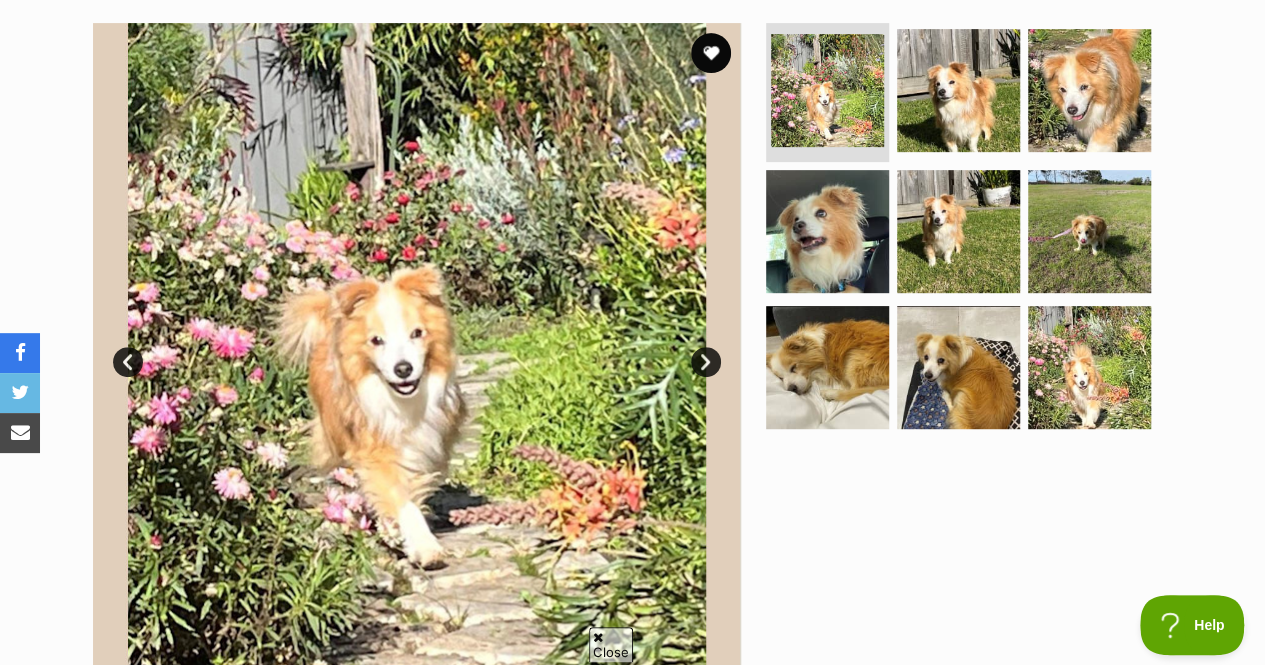click on "Prev" at bounding box center [128, 362] 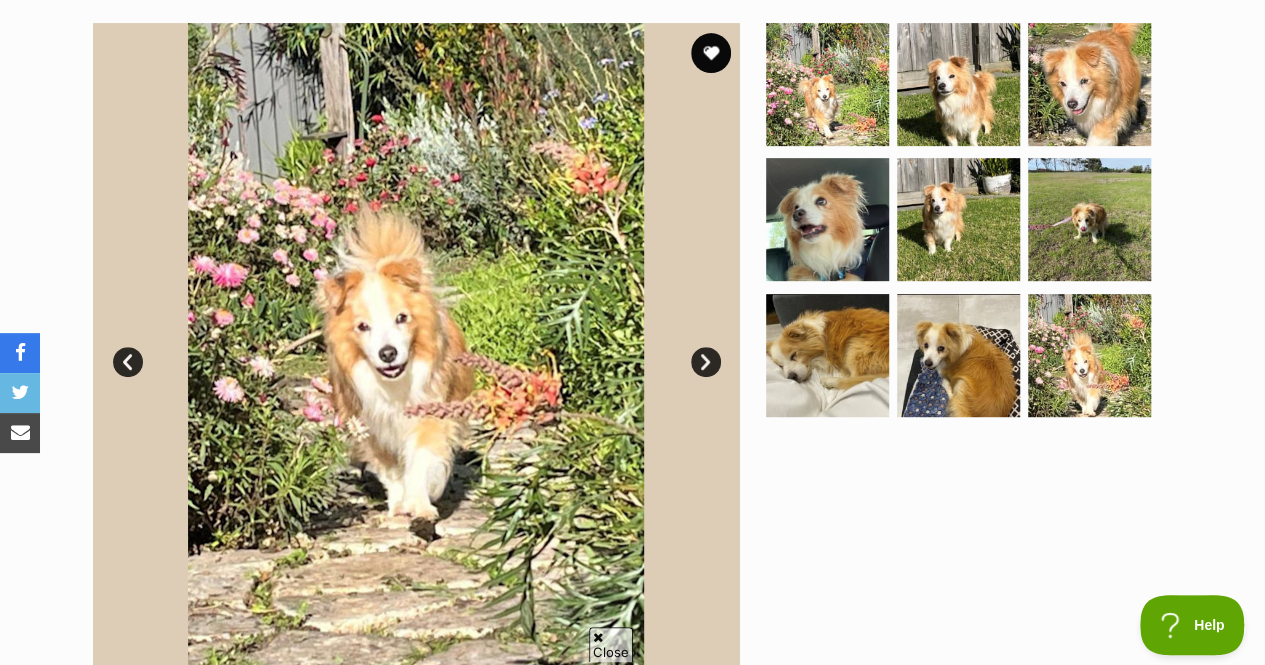 click on "Prev" at bounding box center [128, 362] 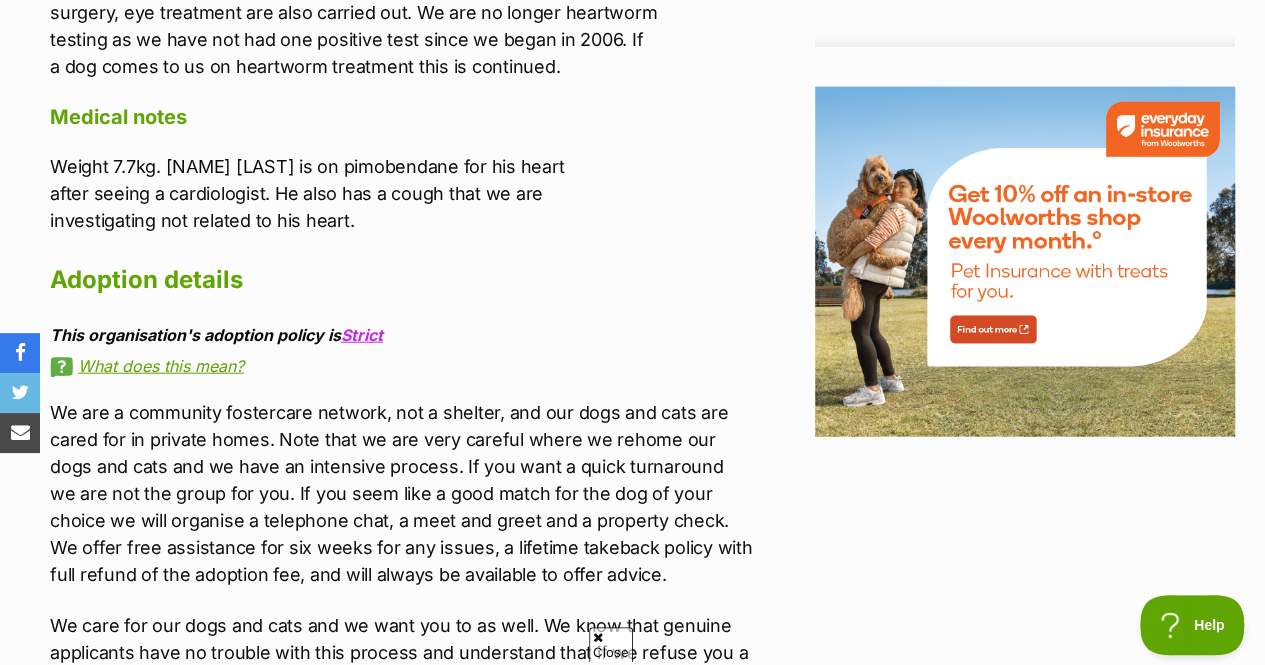 scroll, scrollTop: 2368, scrollLeft: 0, axis: vertical 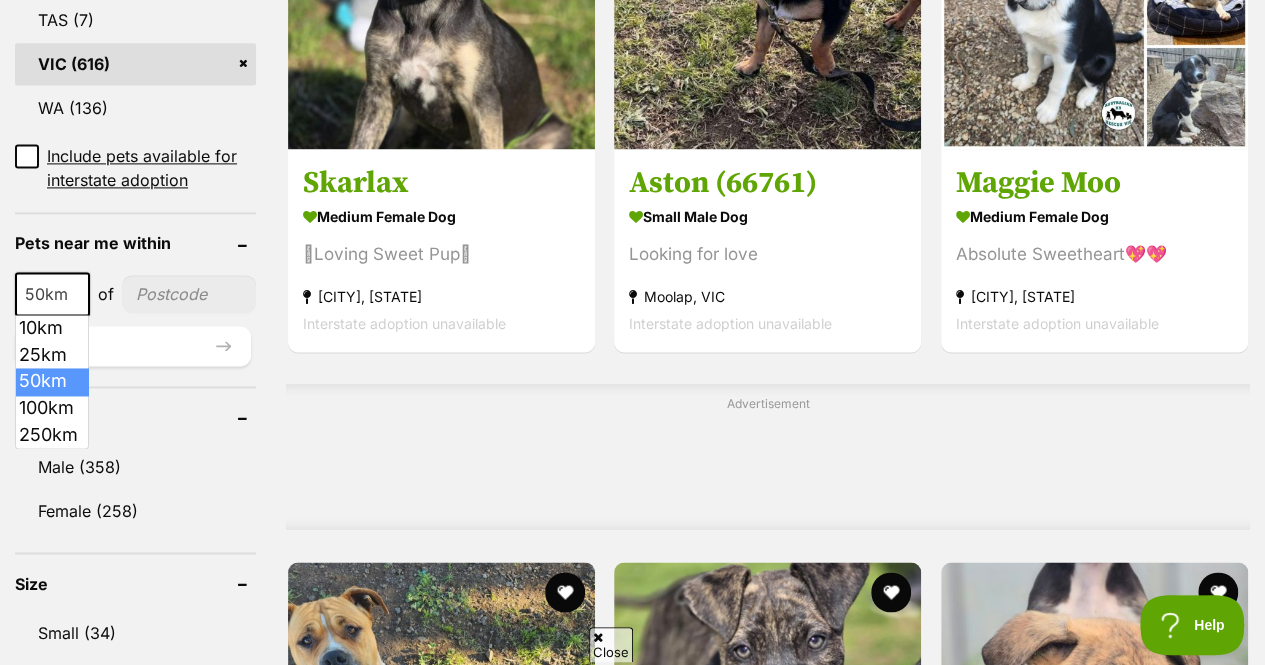 click at bounding box center (79, 294) 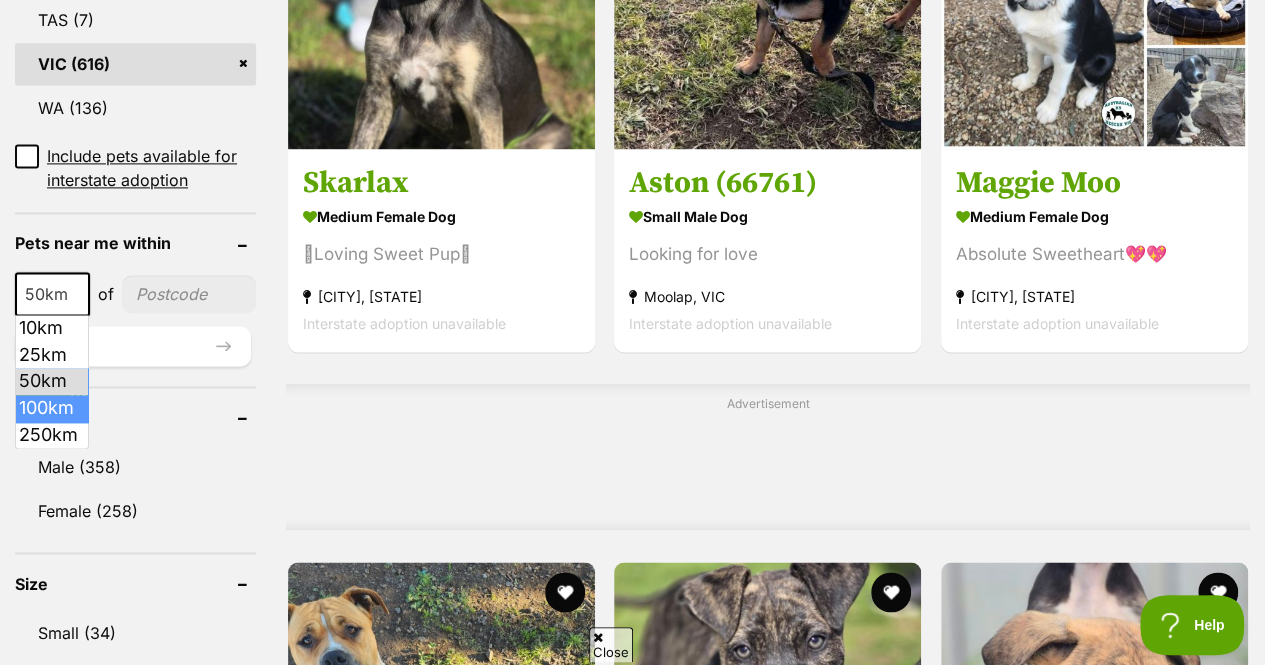 select on "100" 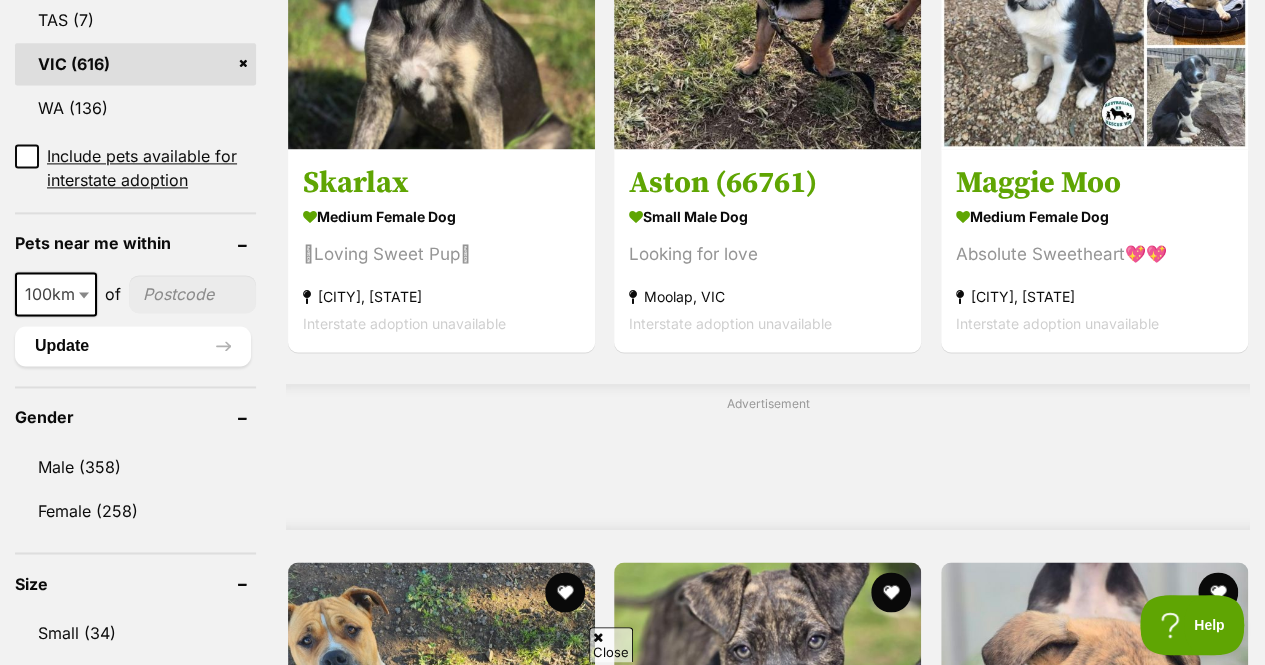 click at bounding box center (192, 294) 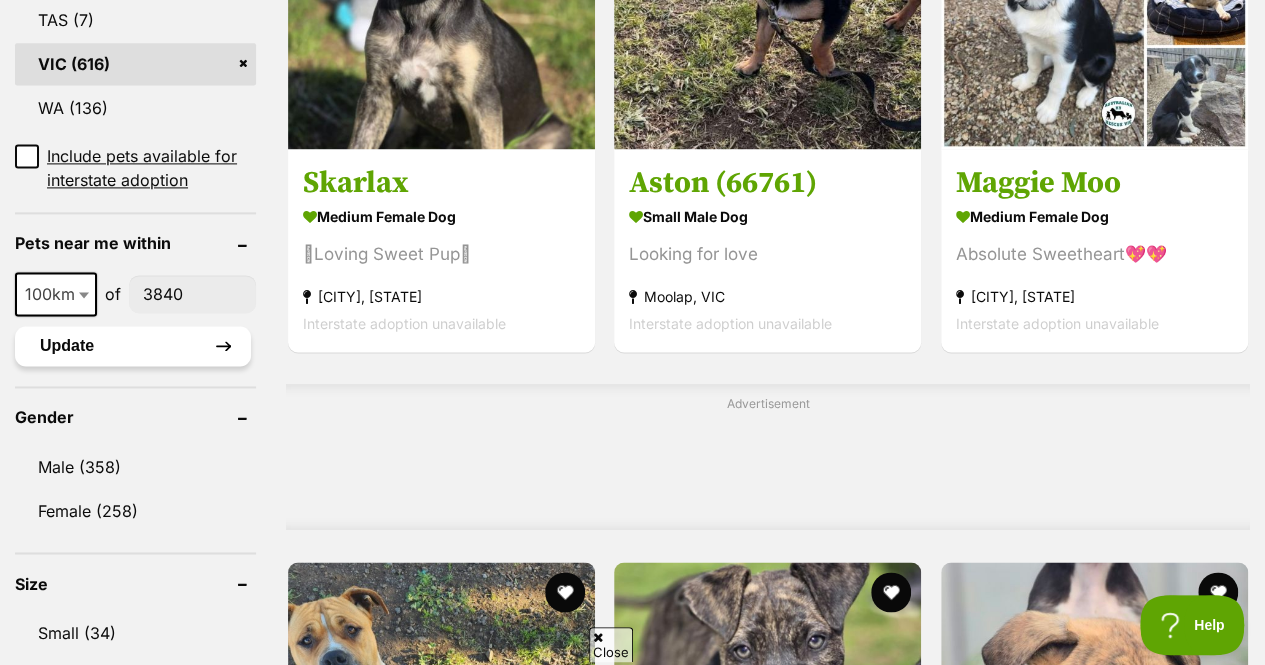 click on "Update" at bounding box center [133, 346] 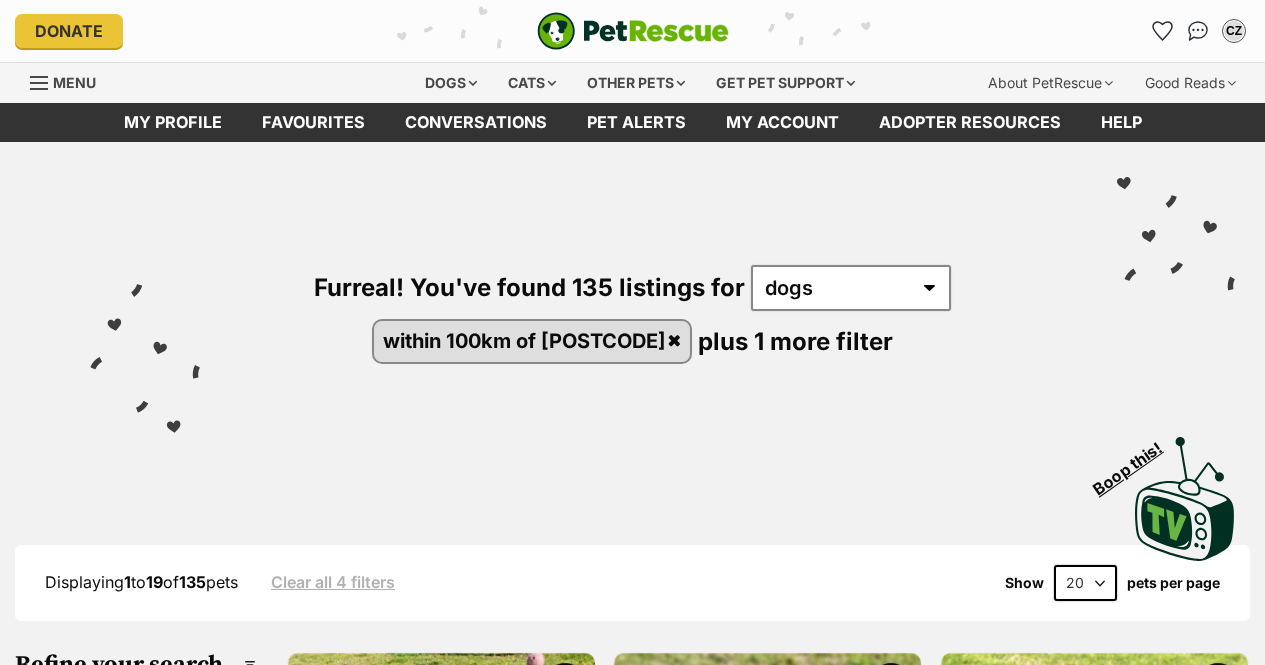 scroll, scrollTop: 0, scrollLeft: 0, axis: both 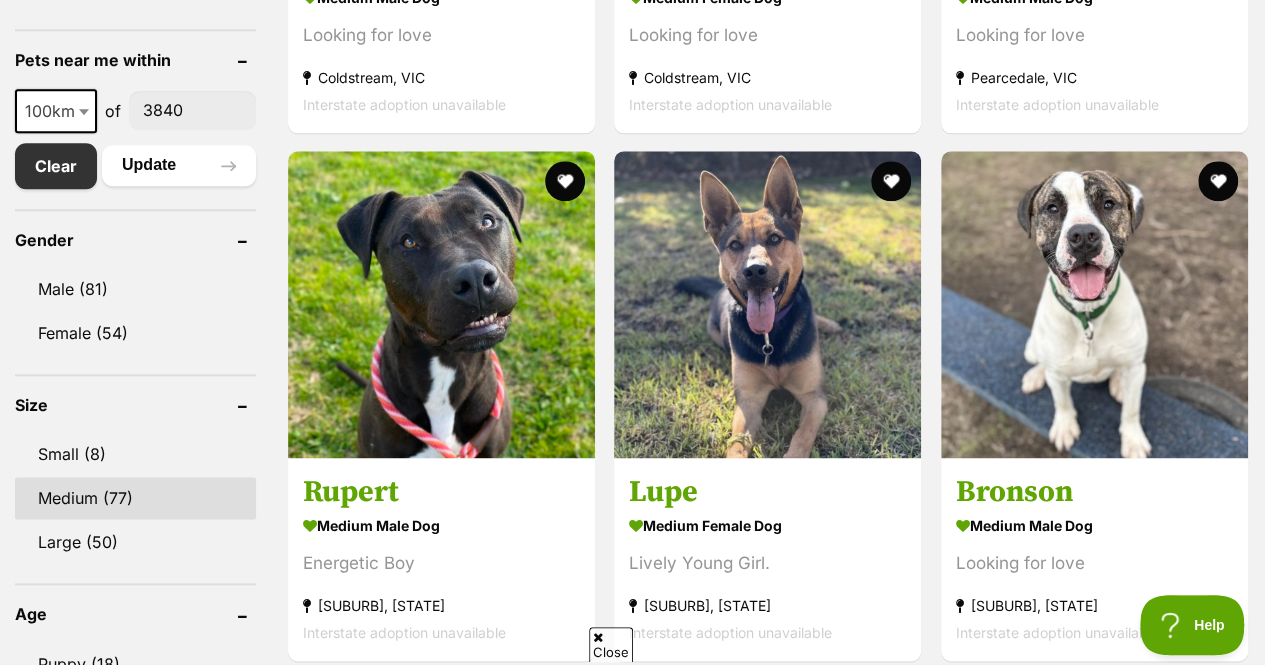 click on "Medium (77)" at bounding box center (135, 498) 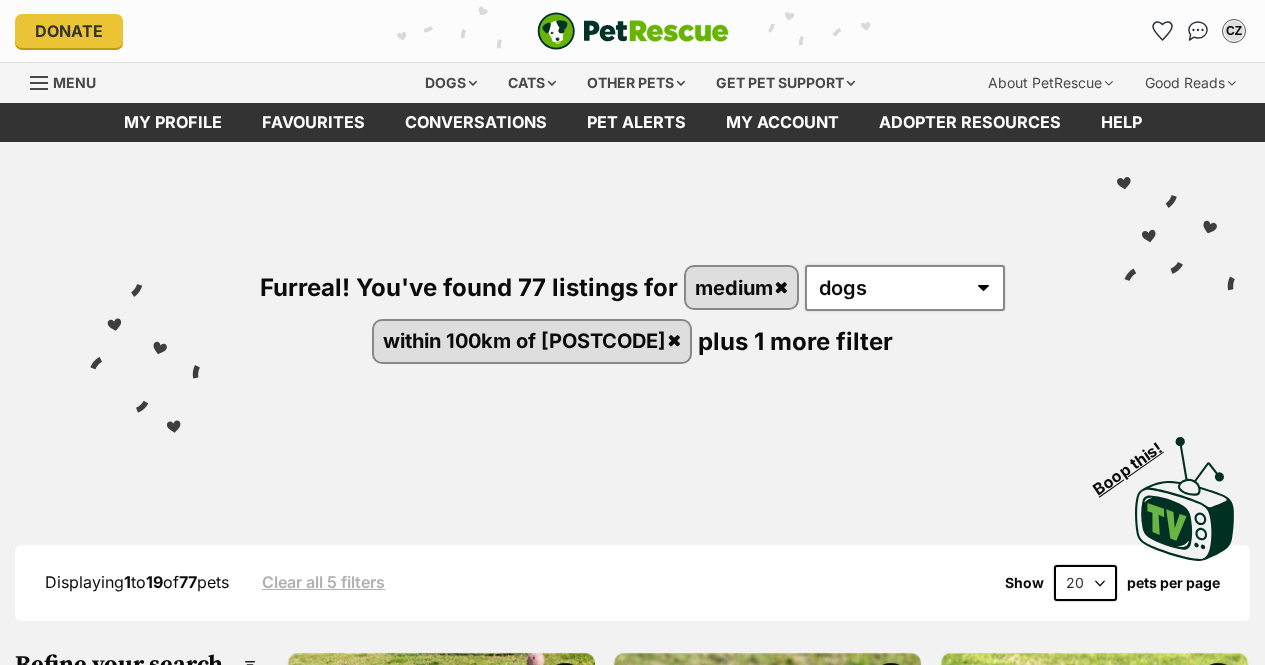 scroll, scrollTop: 0, scrollLeft: 0, axis: both 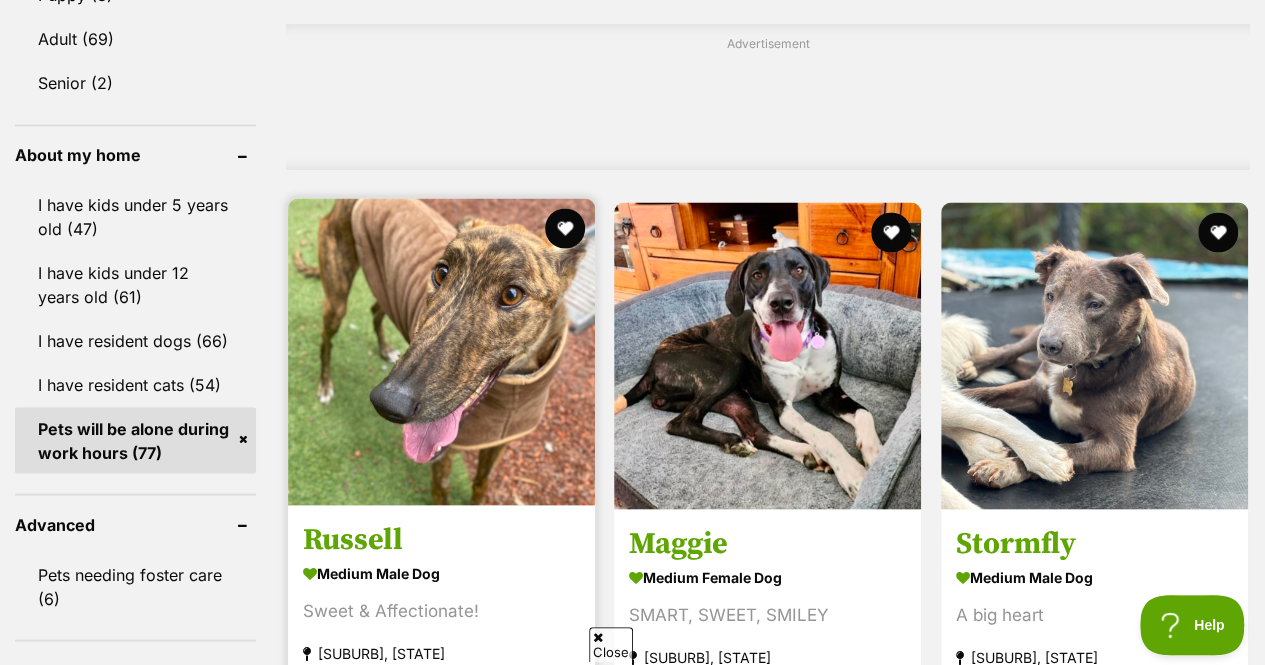 click on "Russell" at bounding box center [441, 539] 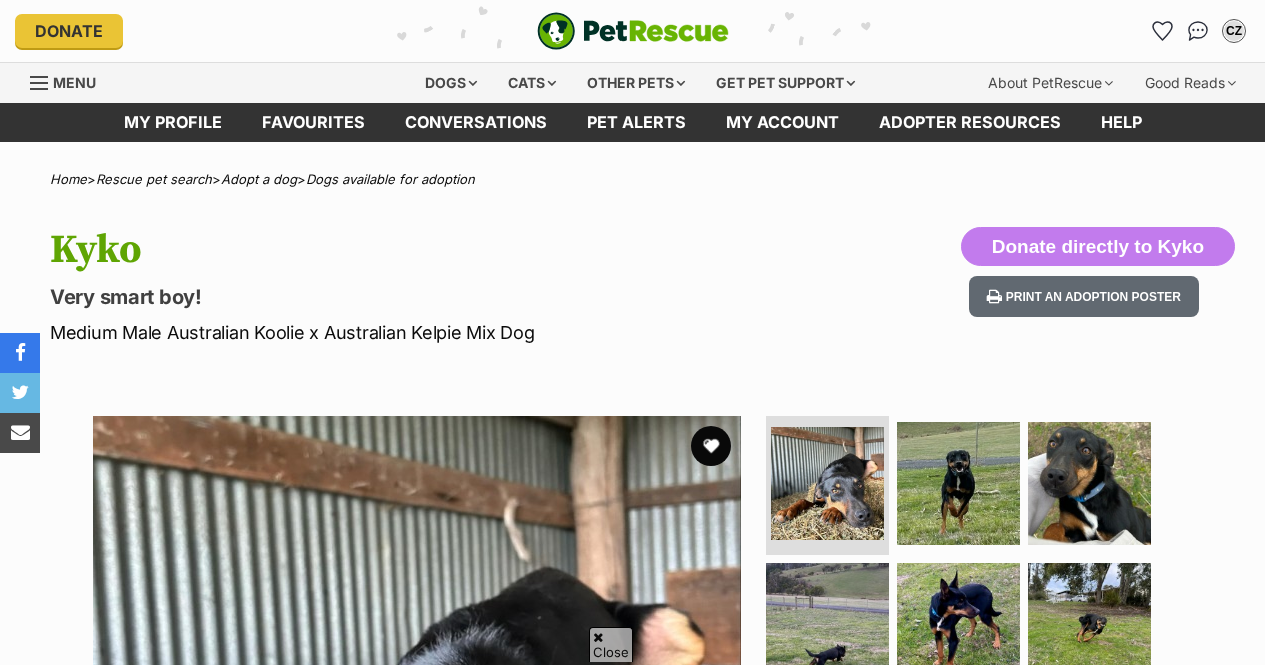 scroll, scrollTop: 301, scrollLeft: 0, axis: vertical 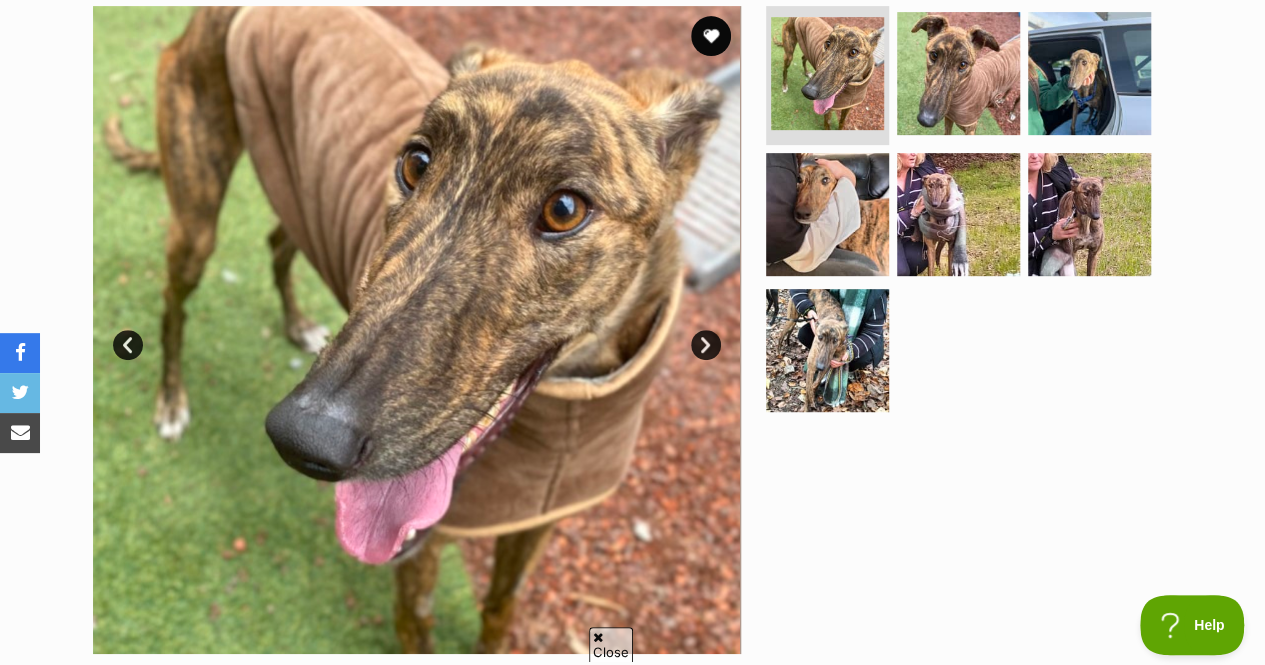 click on "Next" at bounding box center [706, 345] 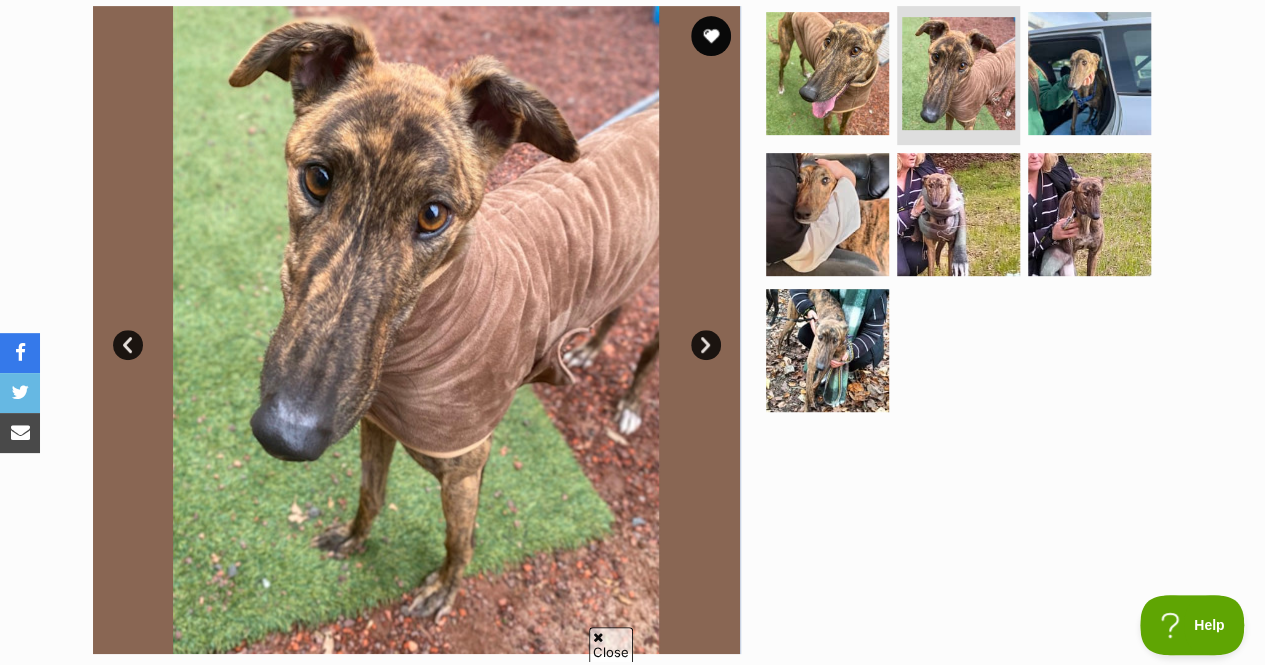 click on "Next" at bounding box center [706, 345] 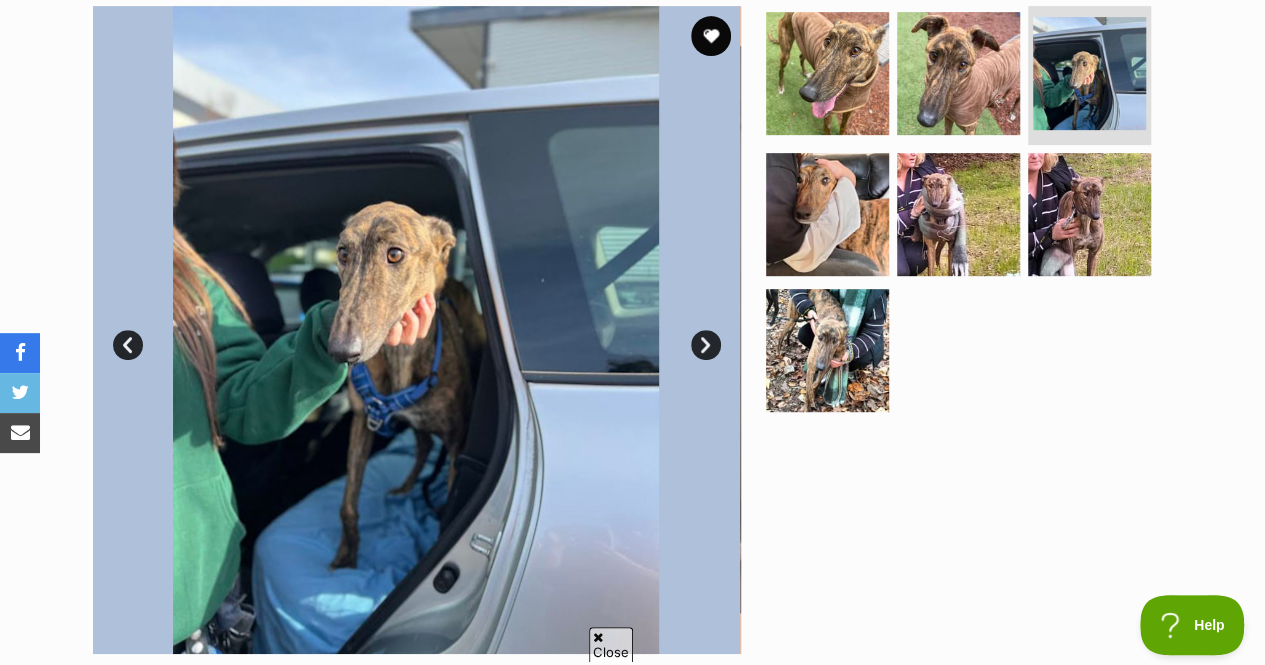 click on "Next" at bounding box center [706, 345] 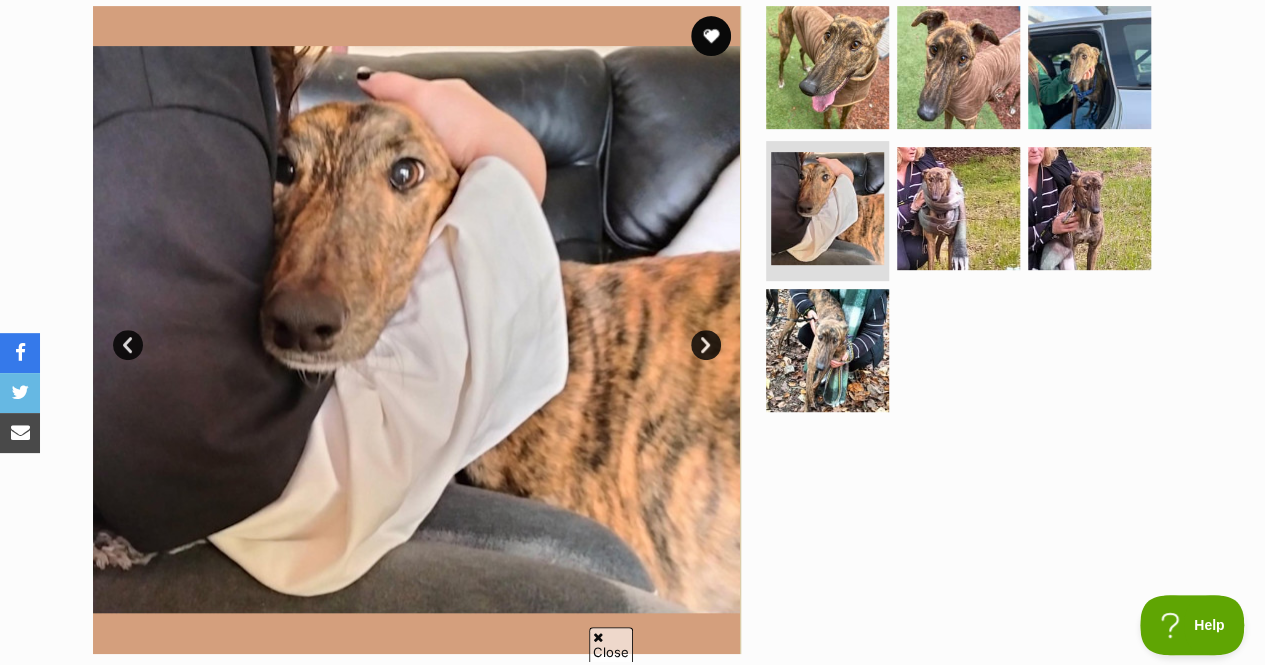 click on "Next" at bounding box center (706, 345) 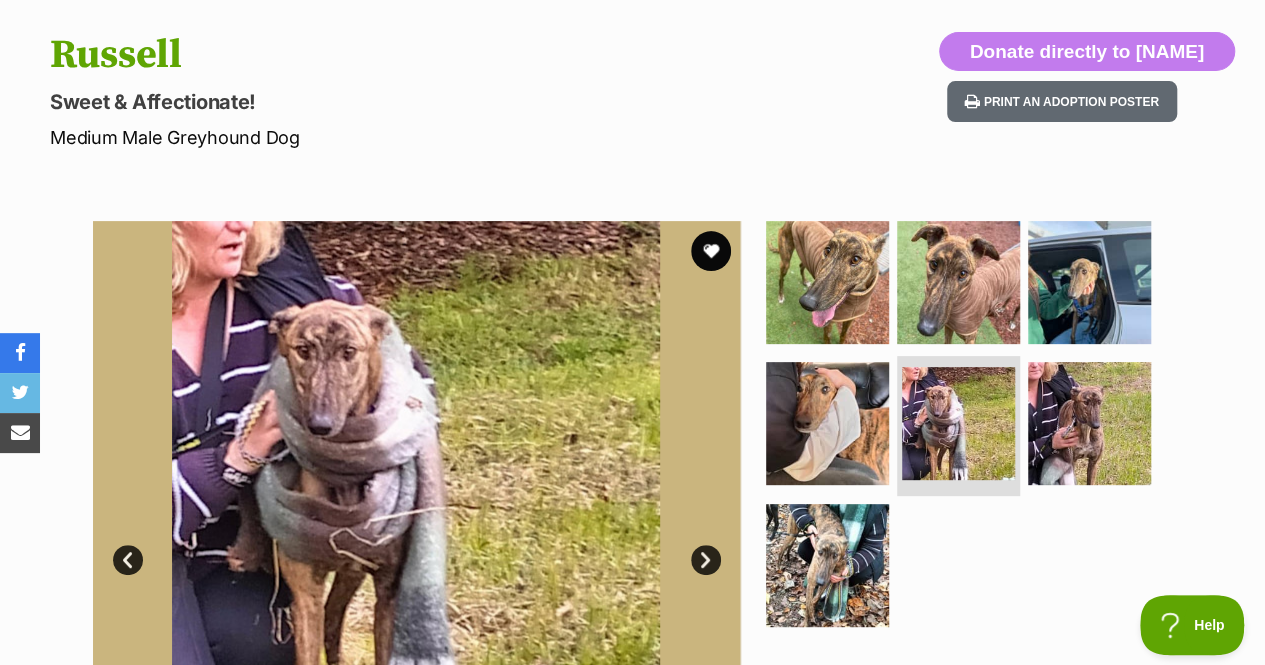 scroll, scrollTop: 205, scrollLeft: 0, axis: vertical 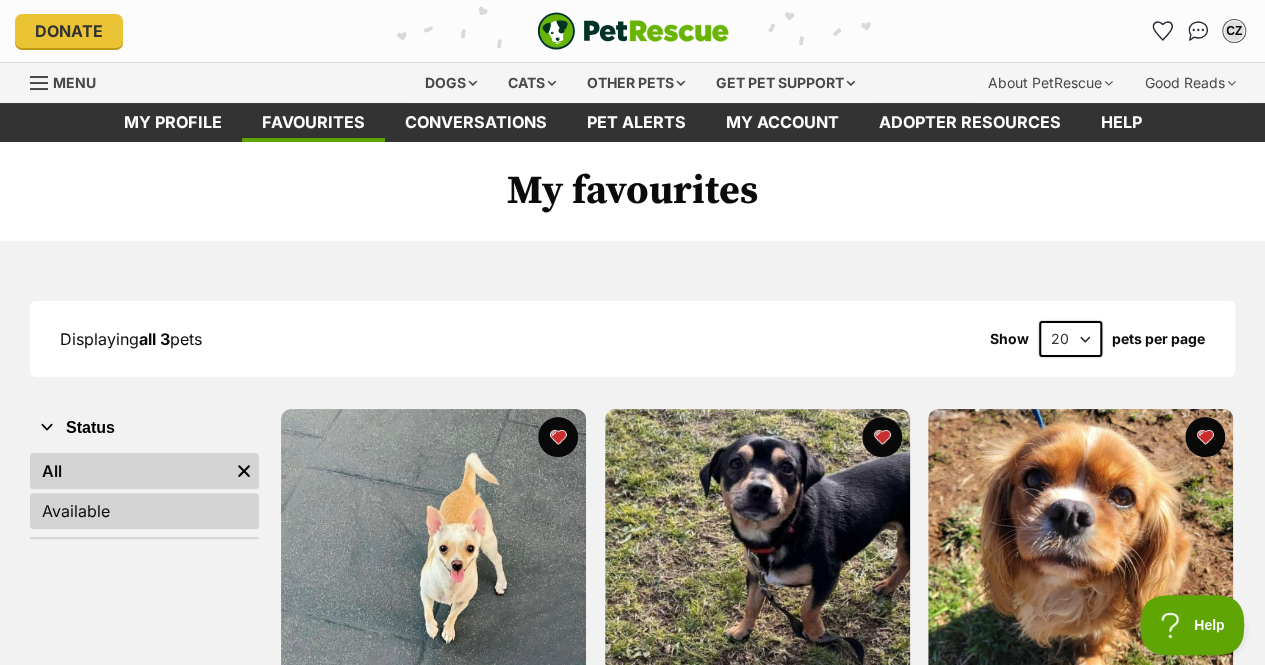 click on "Available" at bounding box center (144, 511) 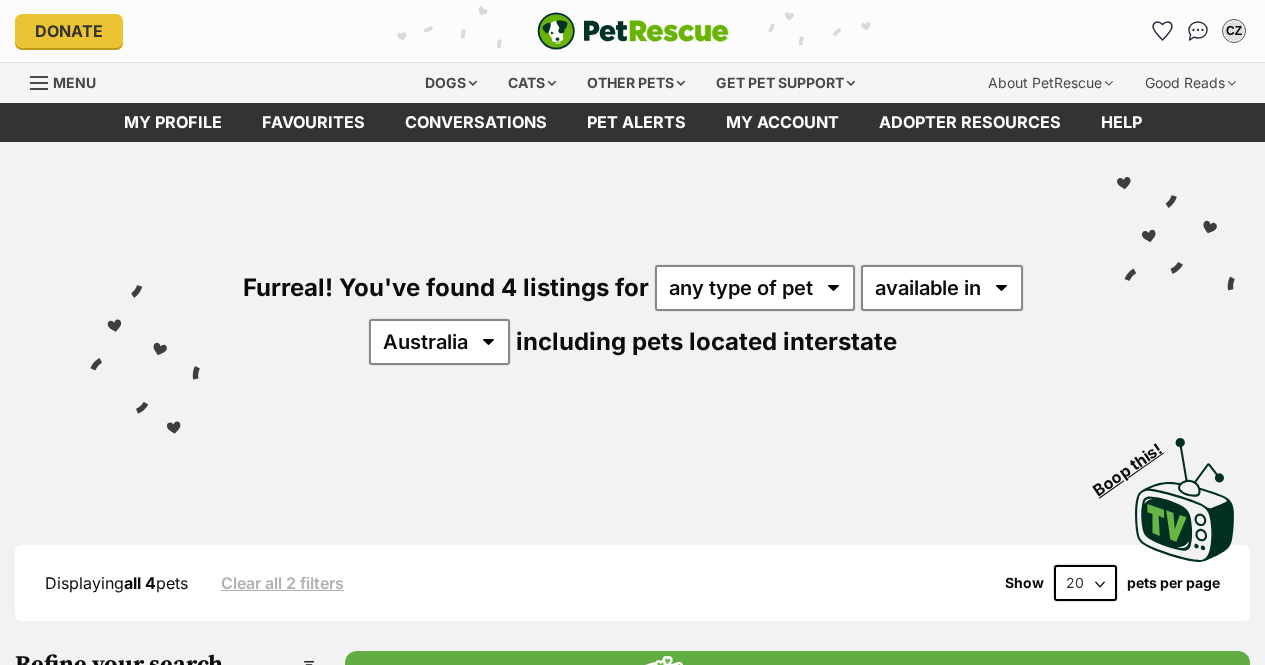 scroll, scrollTop: 479, scrollLeft: 0, axis: vertical 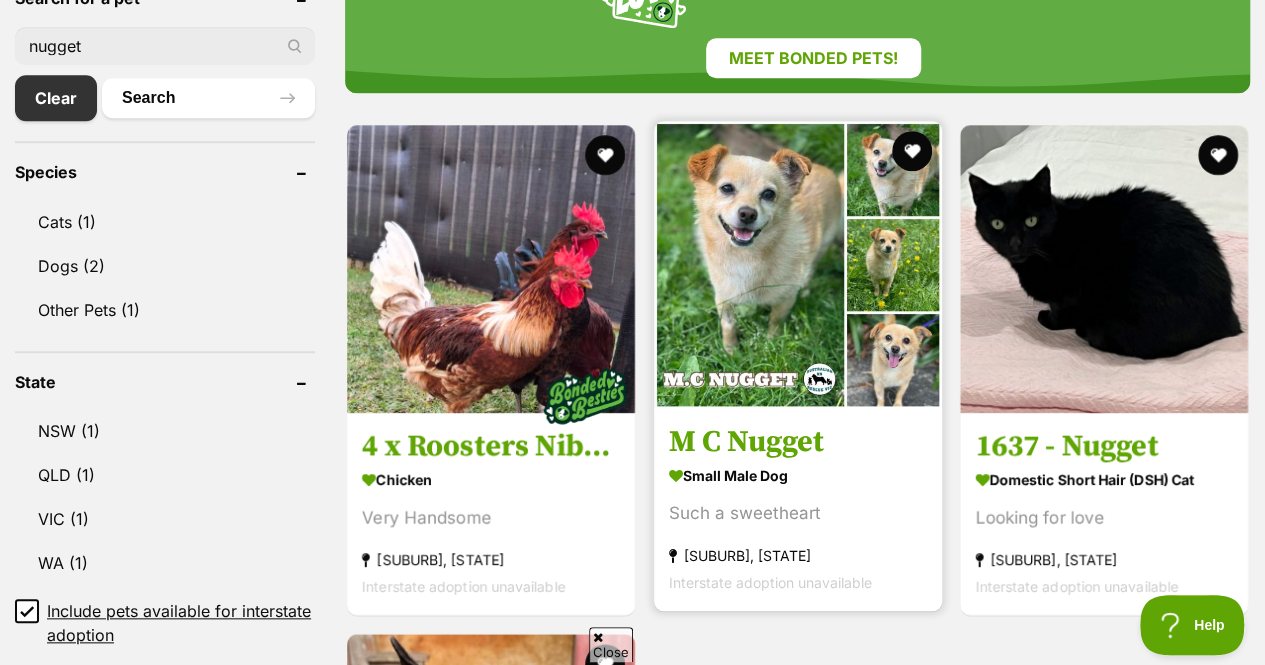 click on "M C Nugget" at bounding box center (798, 442) 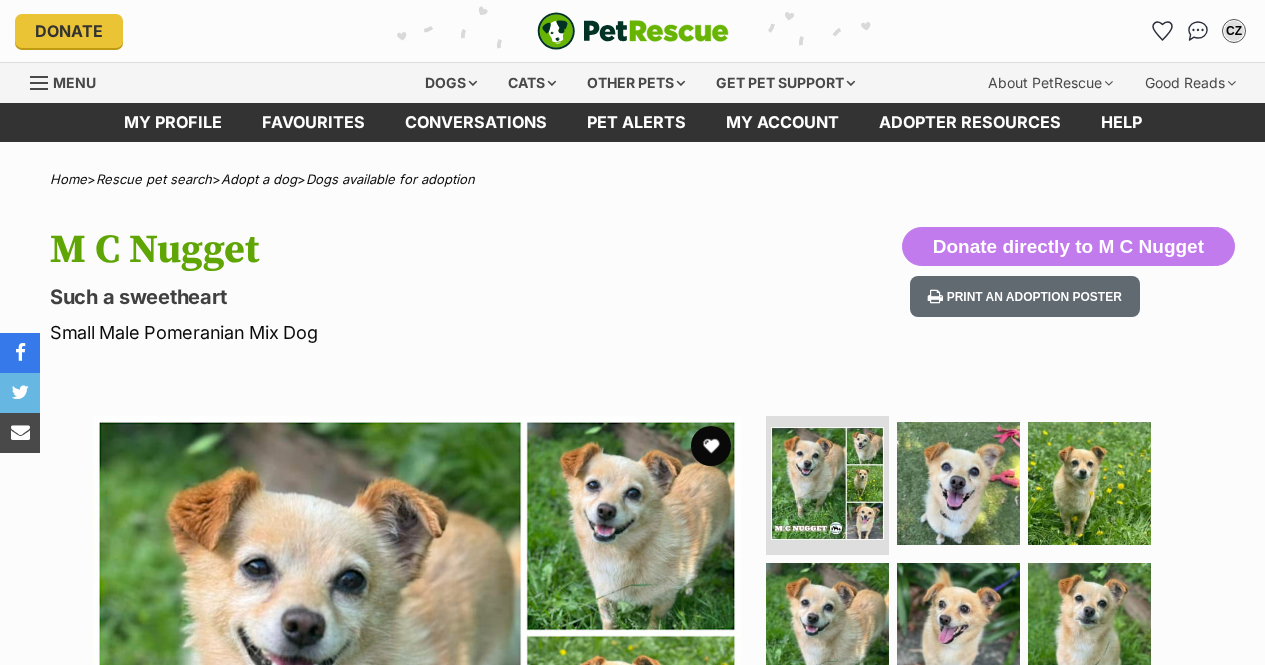 scroll, scrollTop: 0, scrollLeft: 0, axis: both 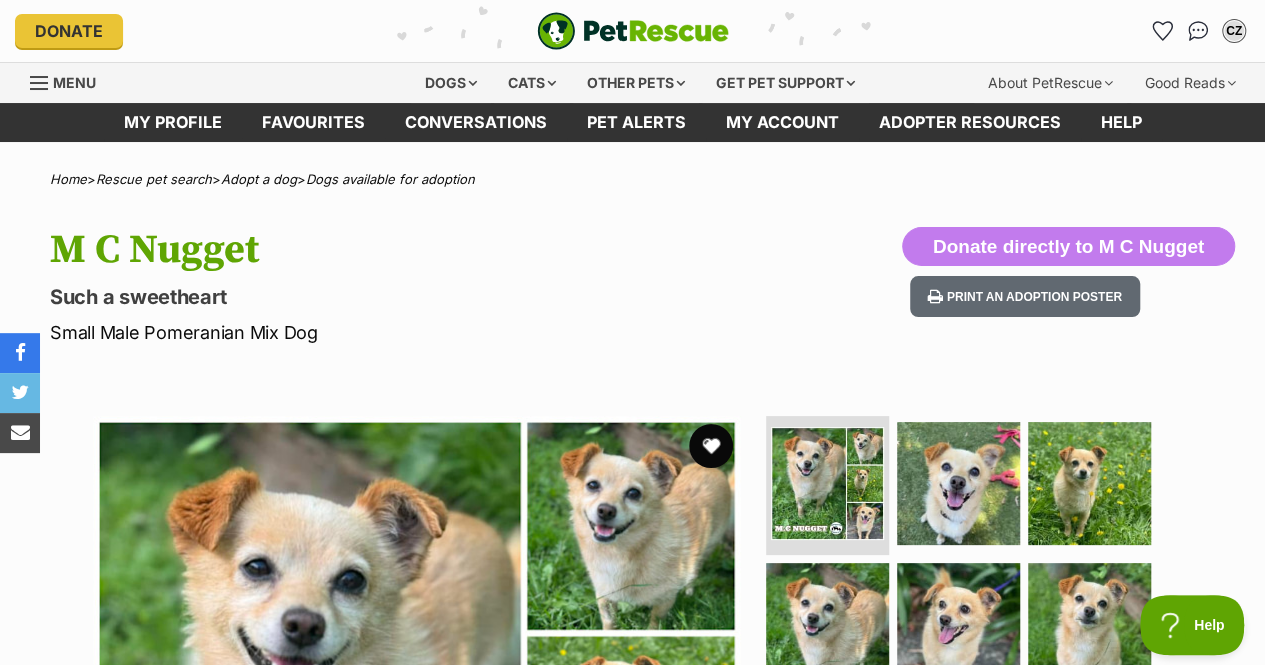 click at bounding box center [711, 446] 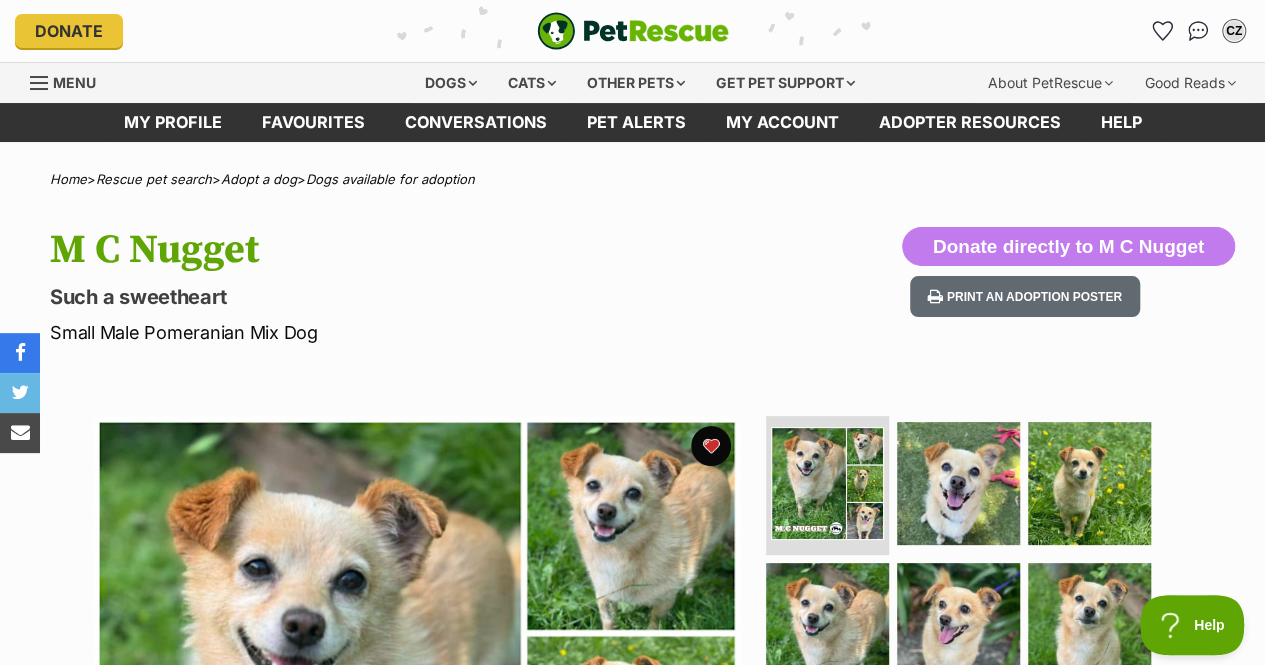 scroll, scrollTop: 0, scrollLeft: 0, axis: both 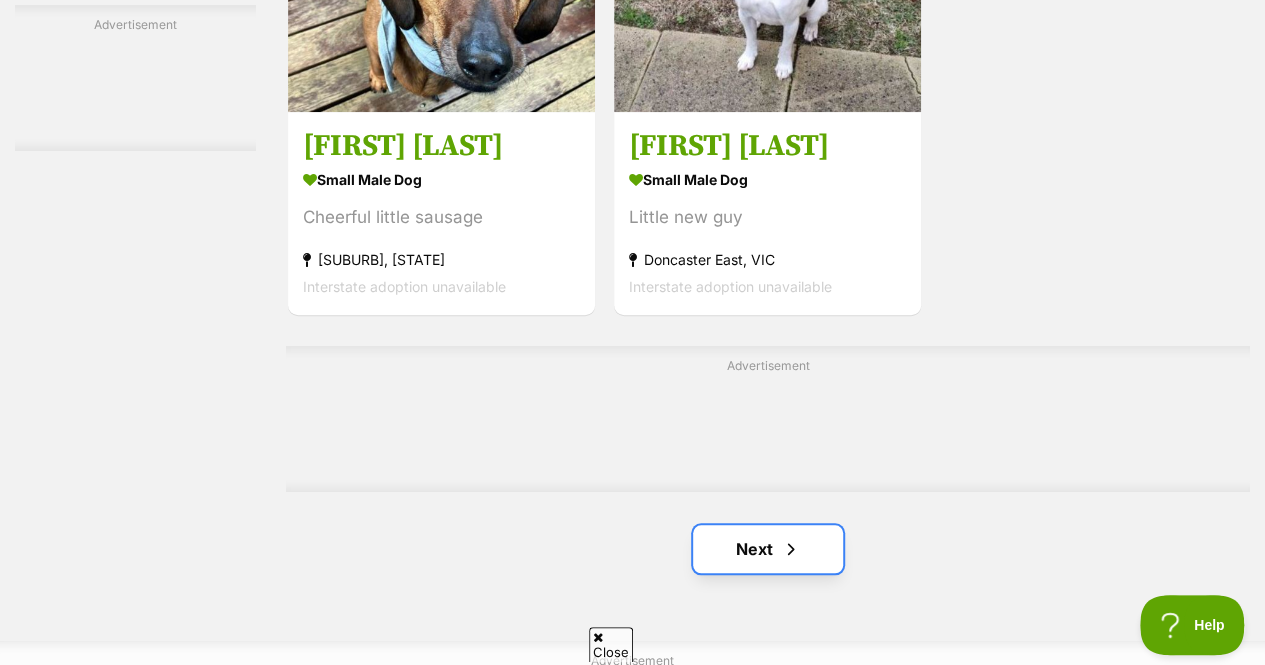 click on "Next" at bounding box center (768, 549) 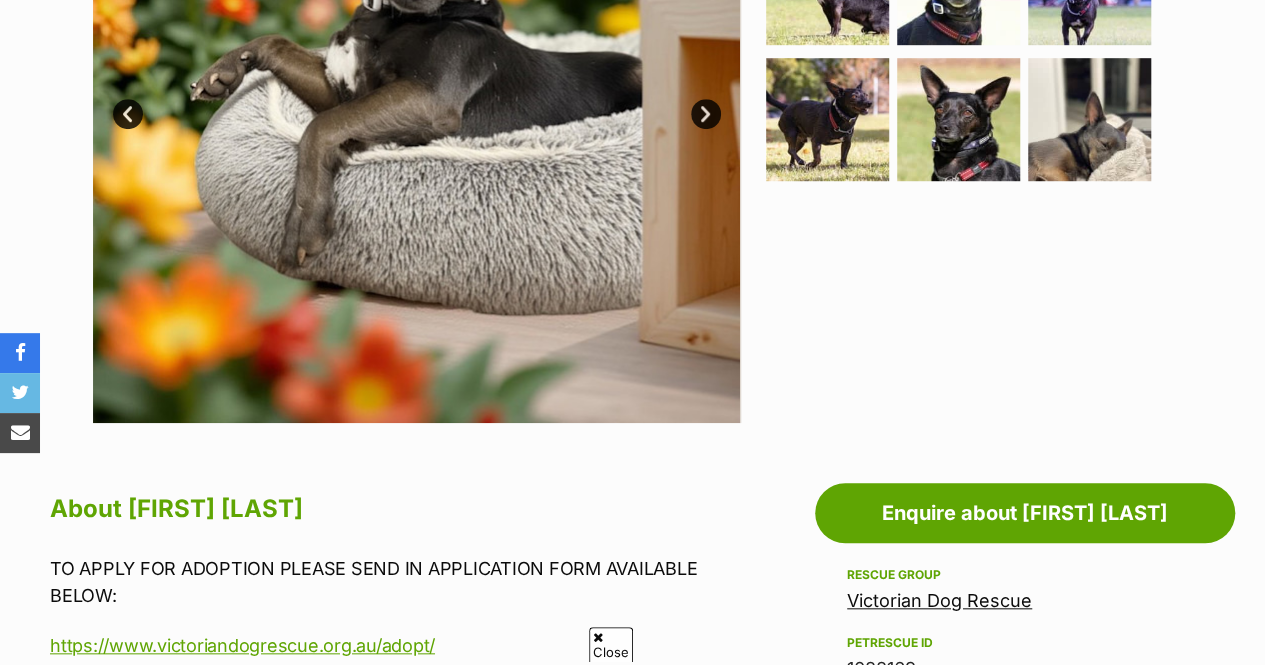 scroll, scrollTop: 0, scrollLeft: 0, axis: both 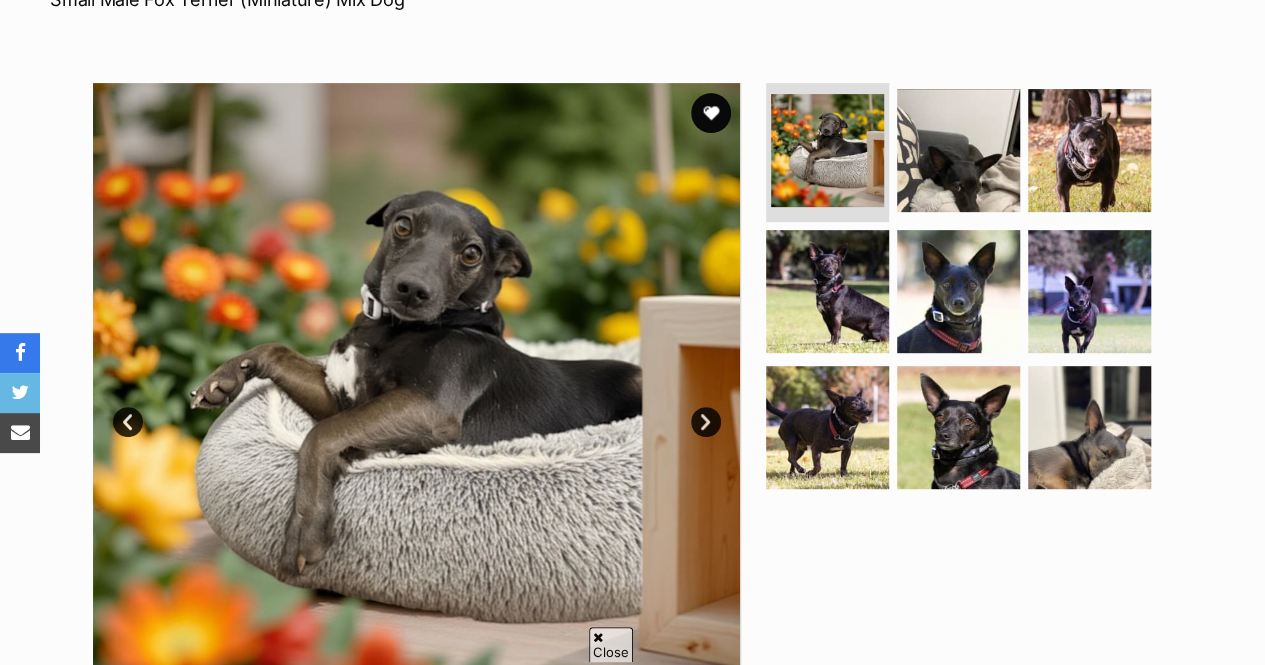 click on "Next" at bounding box center [706, 422] 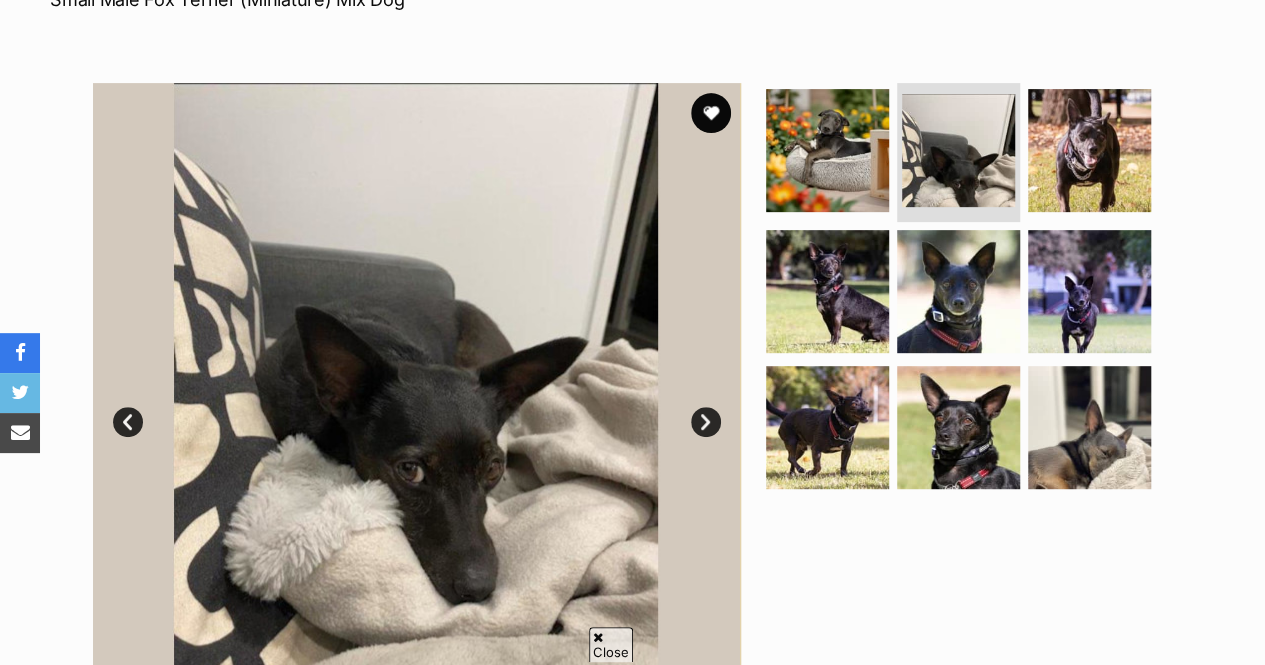 click on "Next" at bounding box center (706, 422) 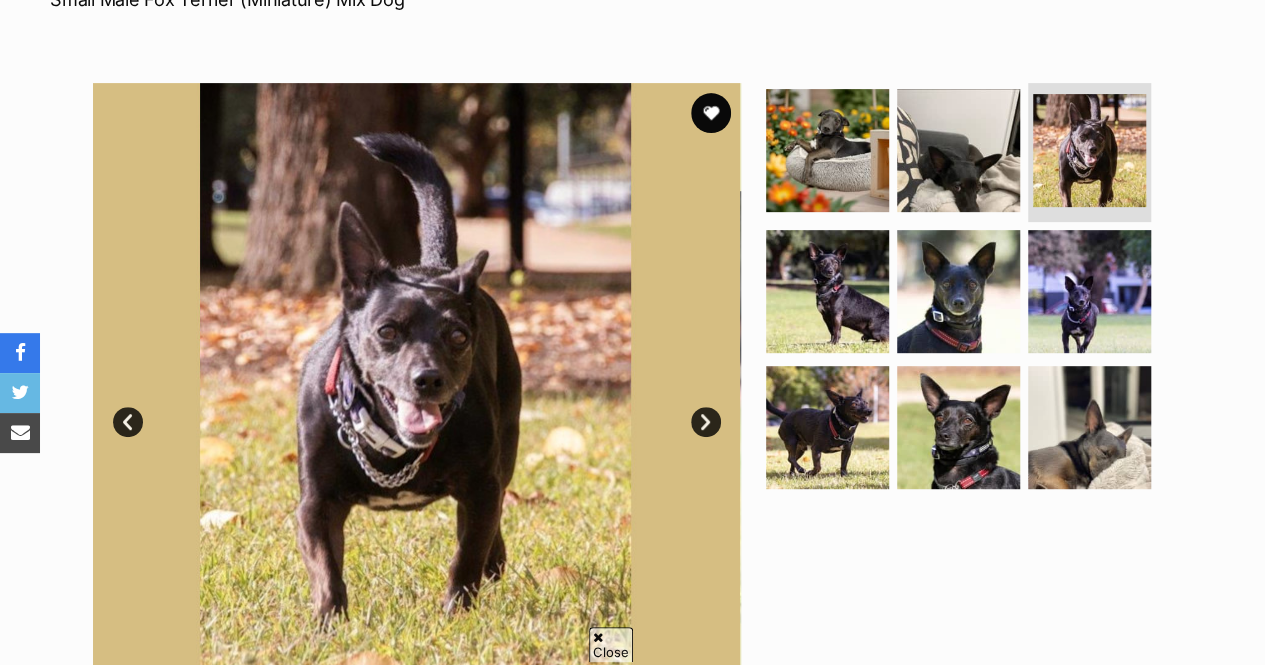 click on "Next" at bounding box center [706, 422] 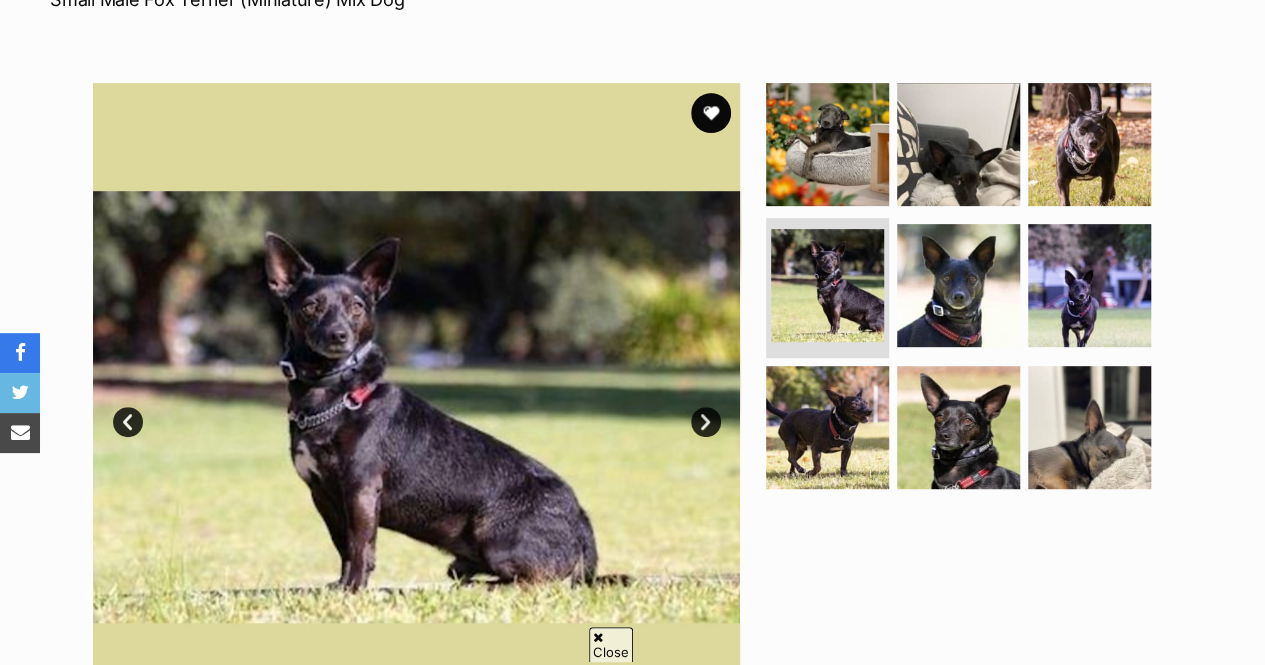 click on "Next" at bounding box center [706, 422] 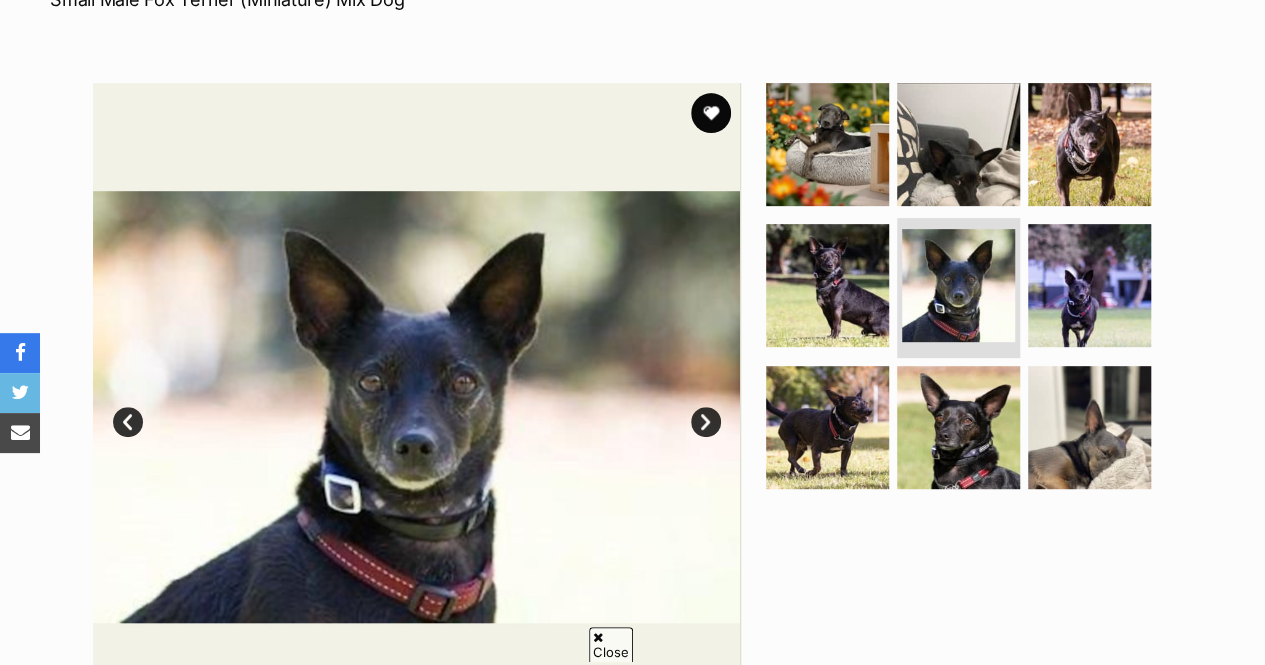 click on "Next" at bounding box center (706, 422) 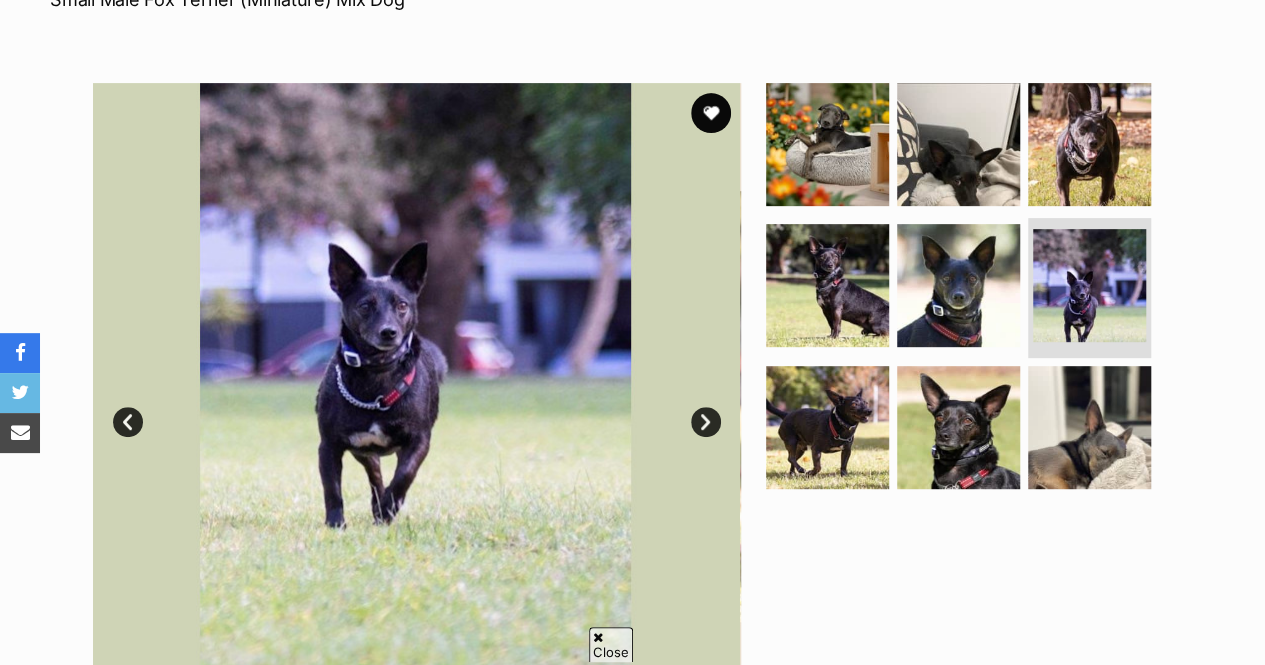 click on "Next" at bounding box center [706, 422] 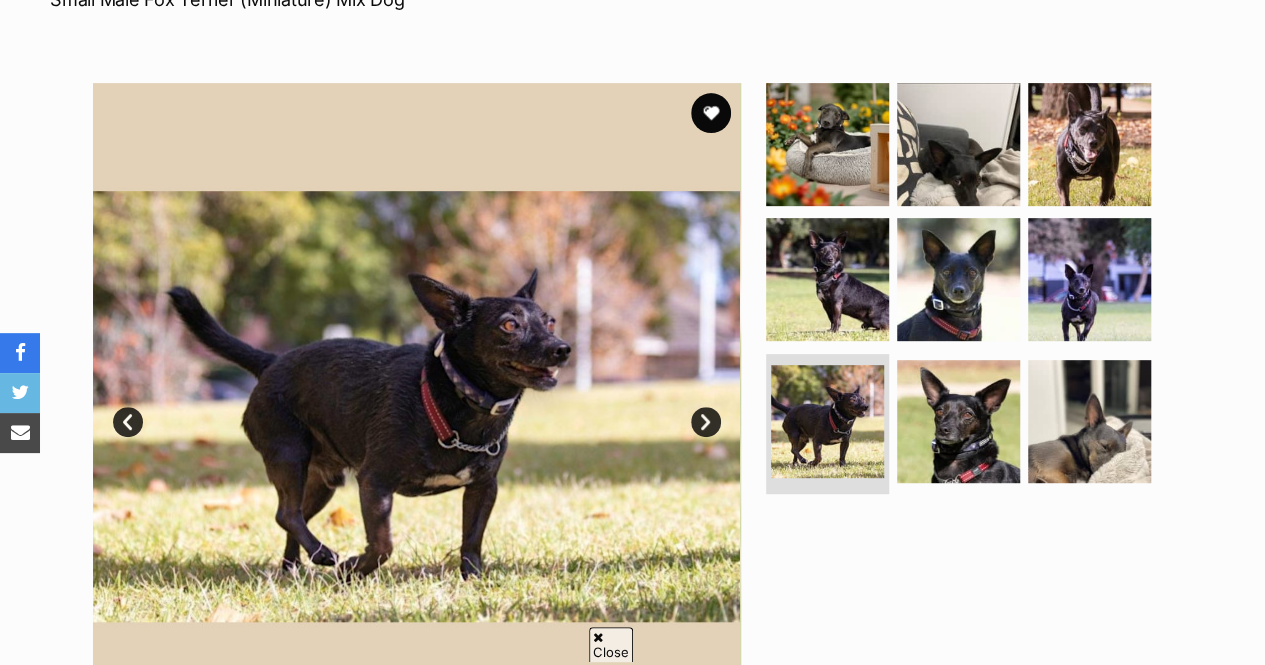 click on "Next" at bounding box center (706, 422) 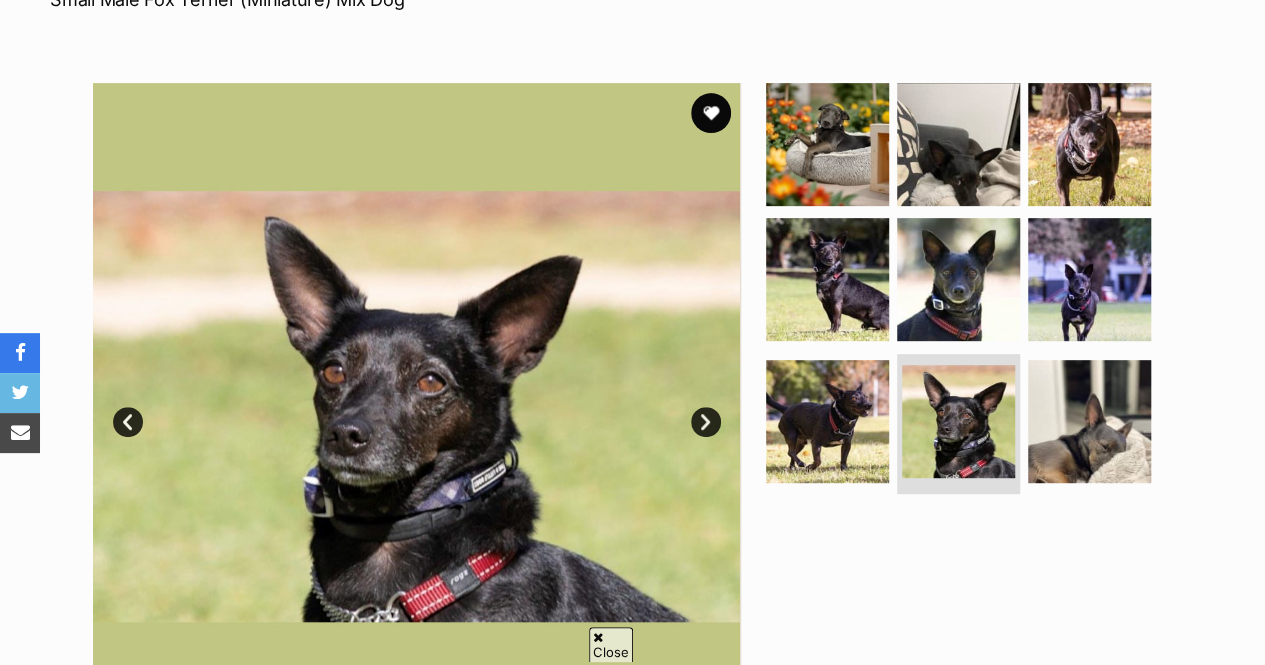 click on "Next" at bounding box center [706, 422] 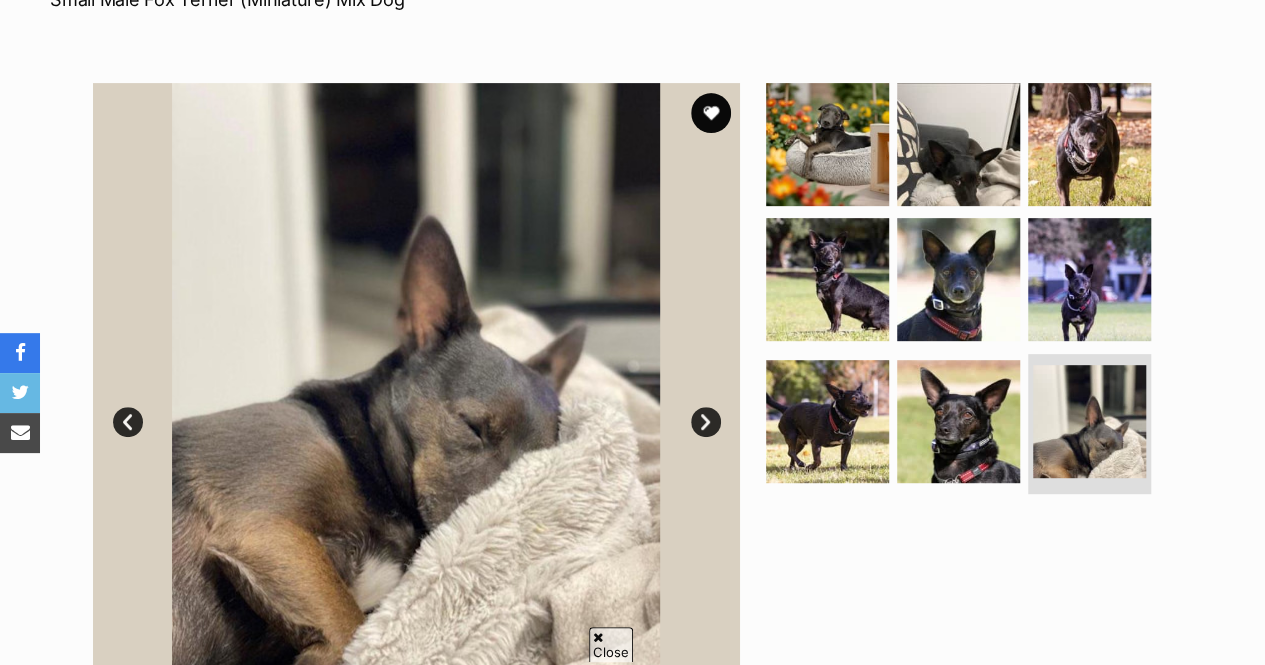 click on "Next" at bounding box center [706, 422] 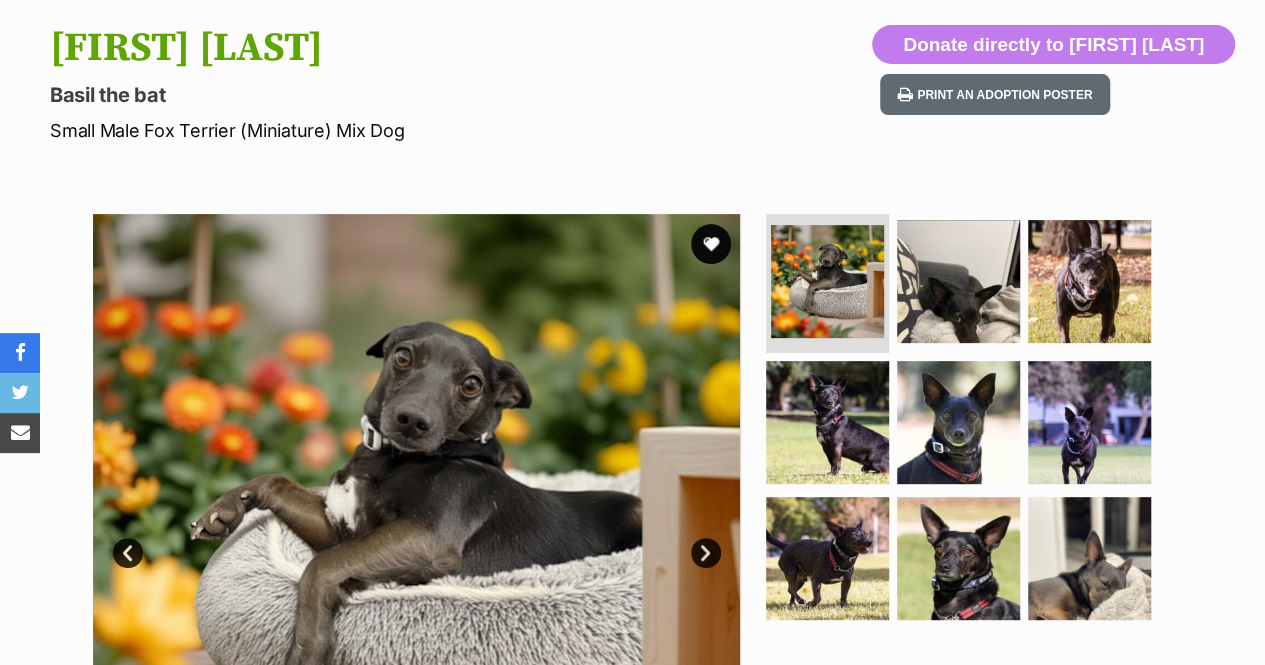 scroll, scrollTop: 0, scrollLeft: 0, axis: both 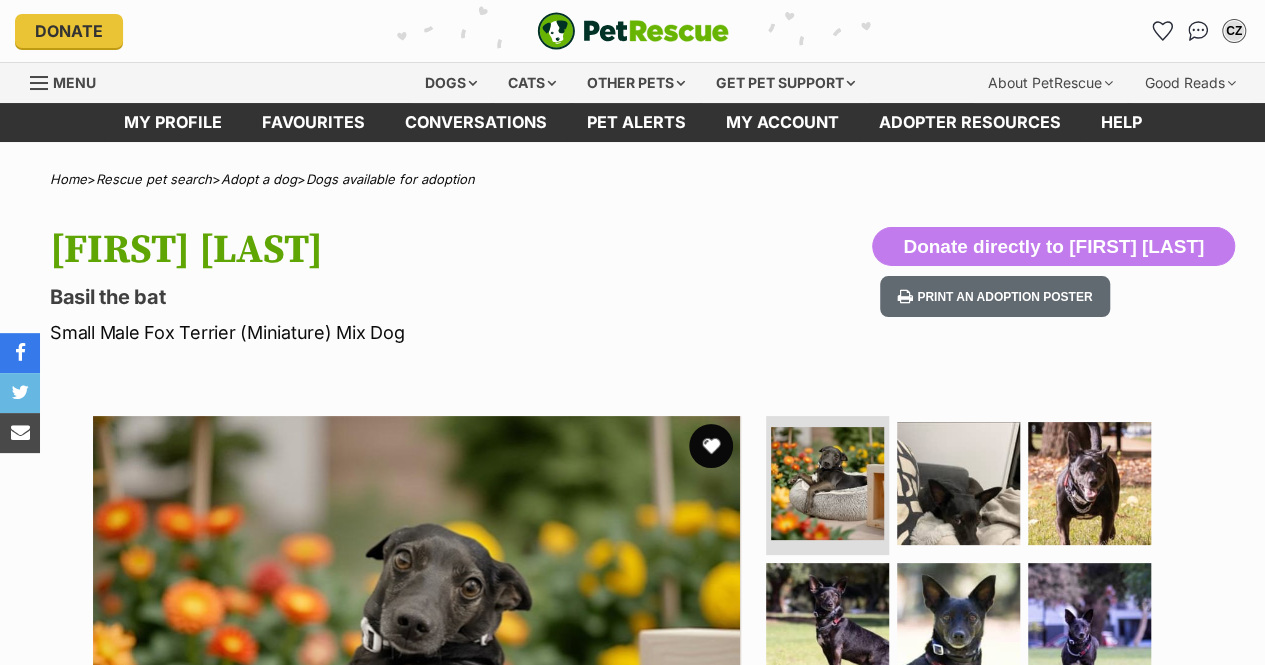 click at bounding box center [711, 446] 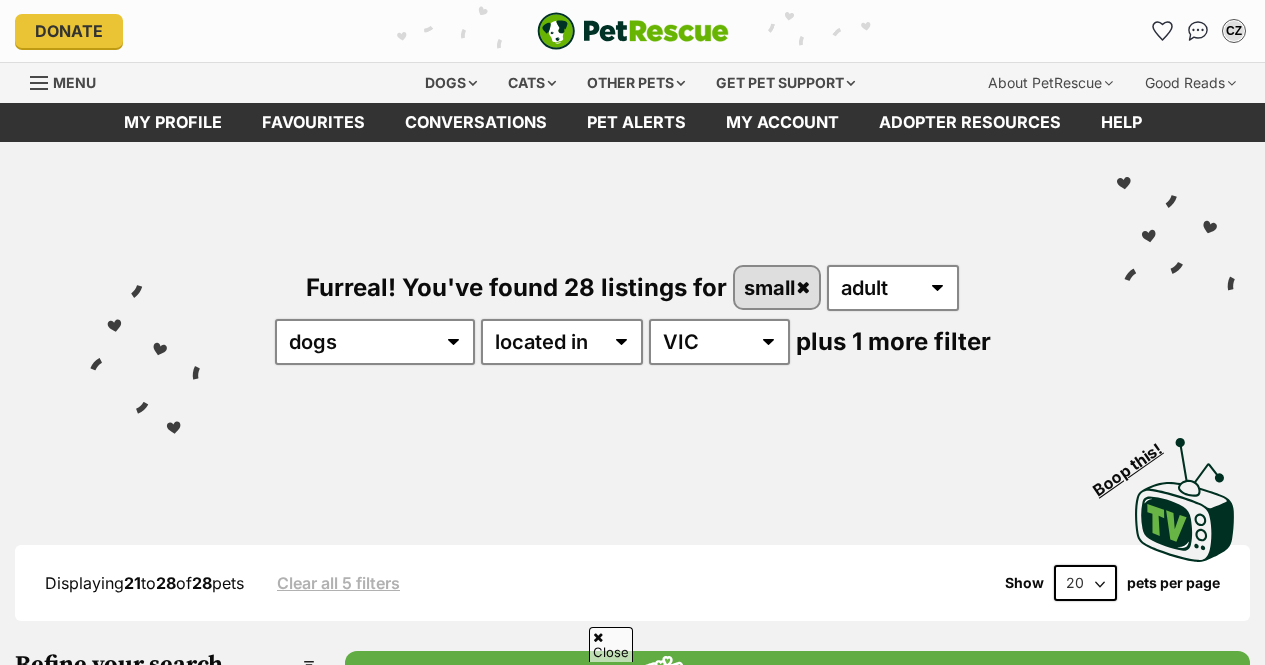 scroll, scrollTop: 661, scrollLeft: 0, axis: vertical 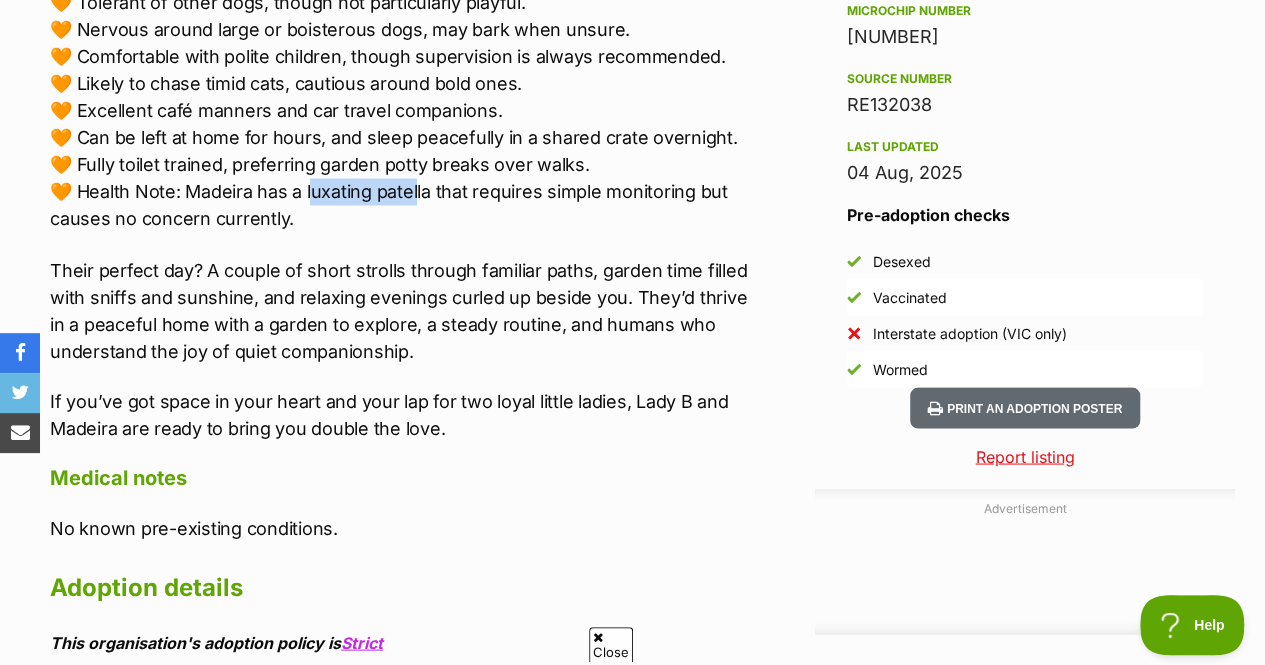 drag, startPoint x: 311, startPoint y: 189, endPoint x: 419, endPoint y: 197, distance: 108.29589 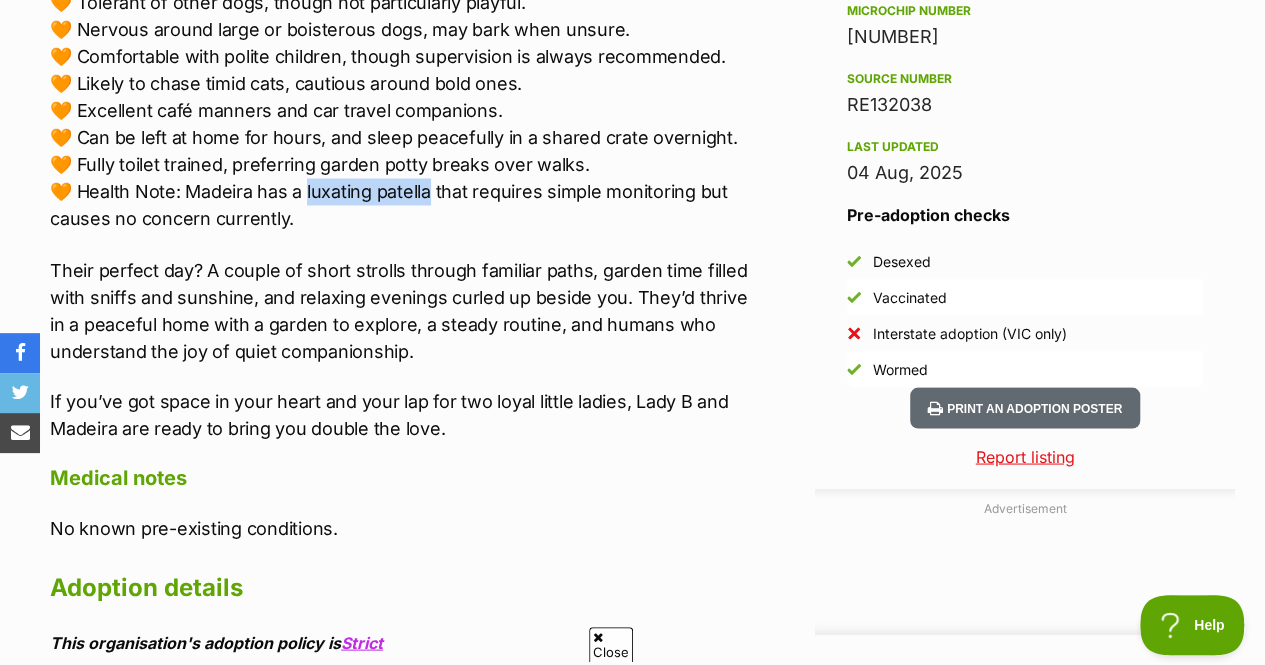 drag, startPoint x: 433, startPoint y: 193, endPoint x: 306, endPoint y: 187, distance: 127.141655 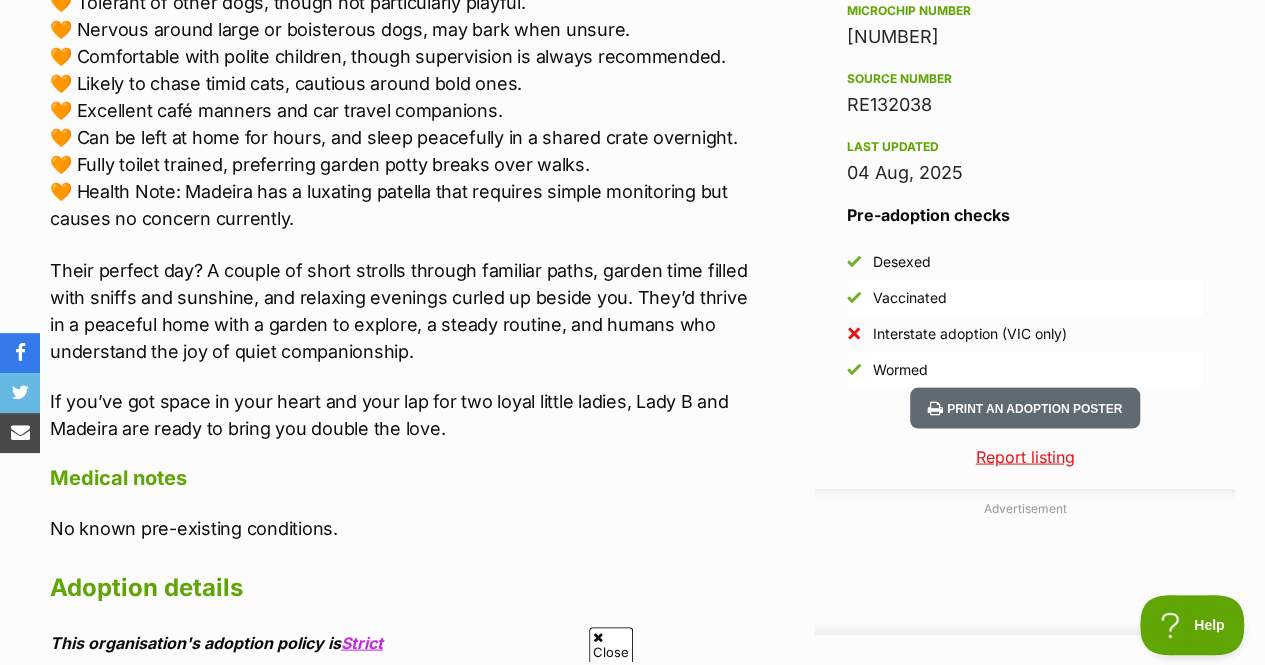click on "Their perfect day? A couple of short strolls through familiar paths, garden time filled with sniffs and sunshine, and relaxing evenings curled up beside you. They’d thrive in a peaceful home with a garden to explore, a steady routine, and humans who understand the joy of quiet companionship." at bounding box center [401, 310] 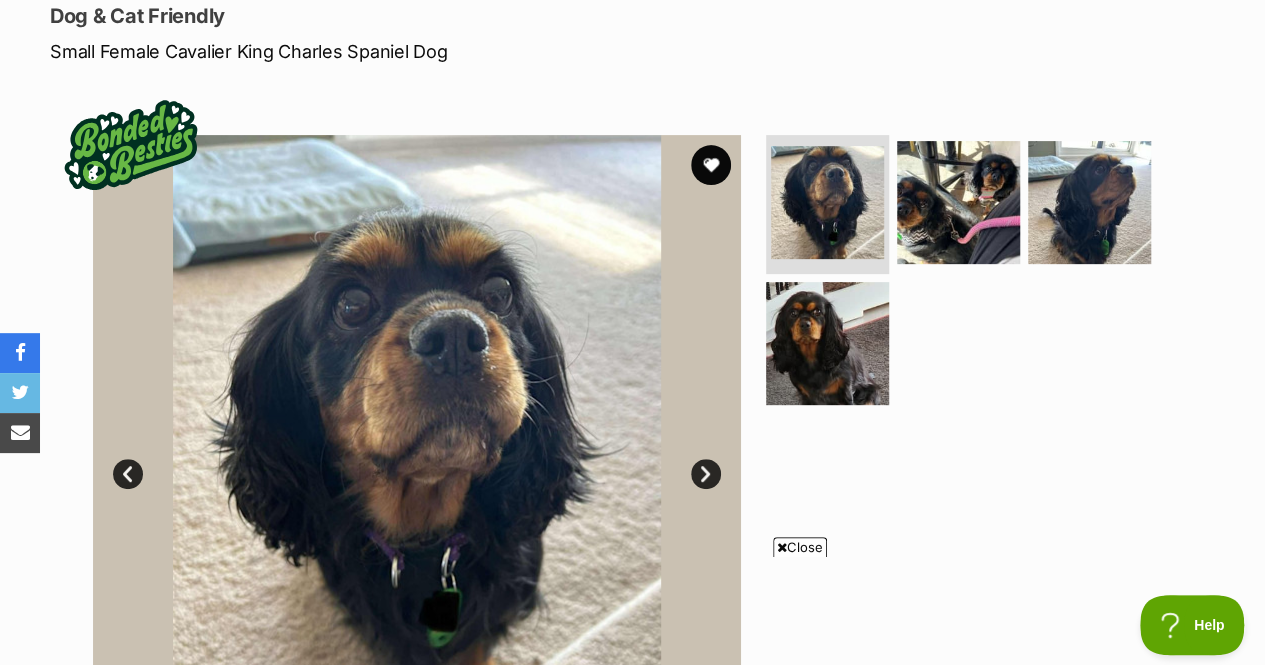 scroll, scrollTop: 225, scrollLeft: 0, axis: vertical 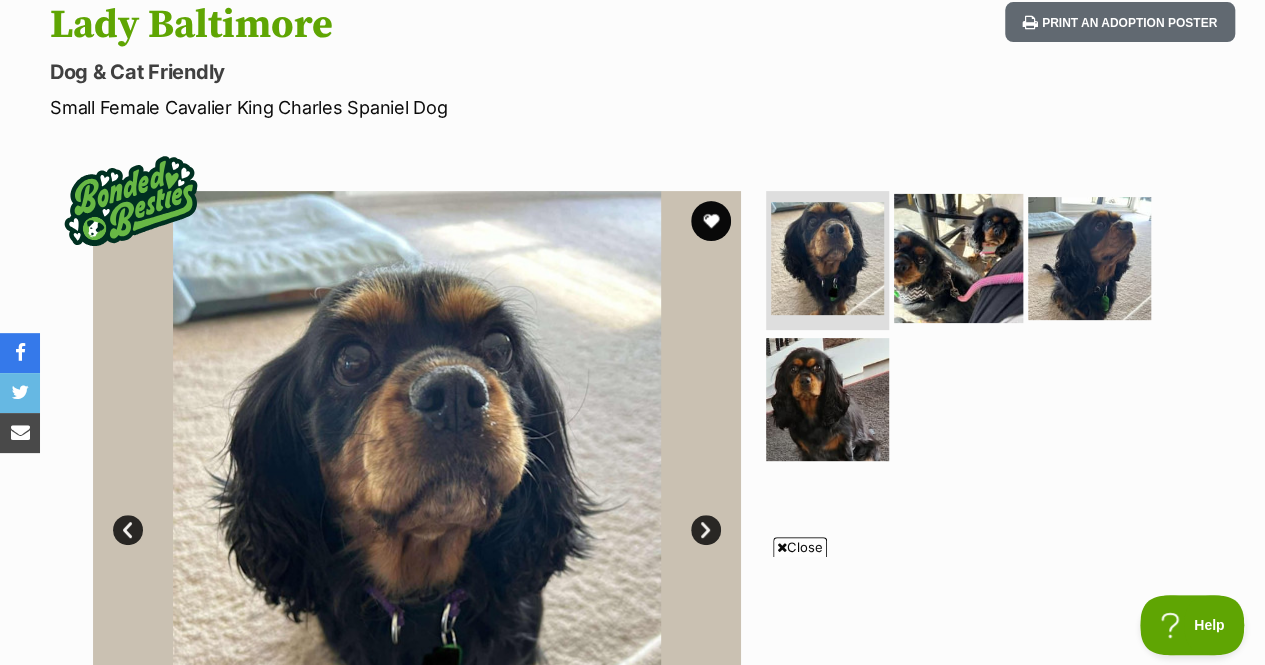 click at bounding box center (958, 257) 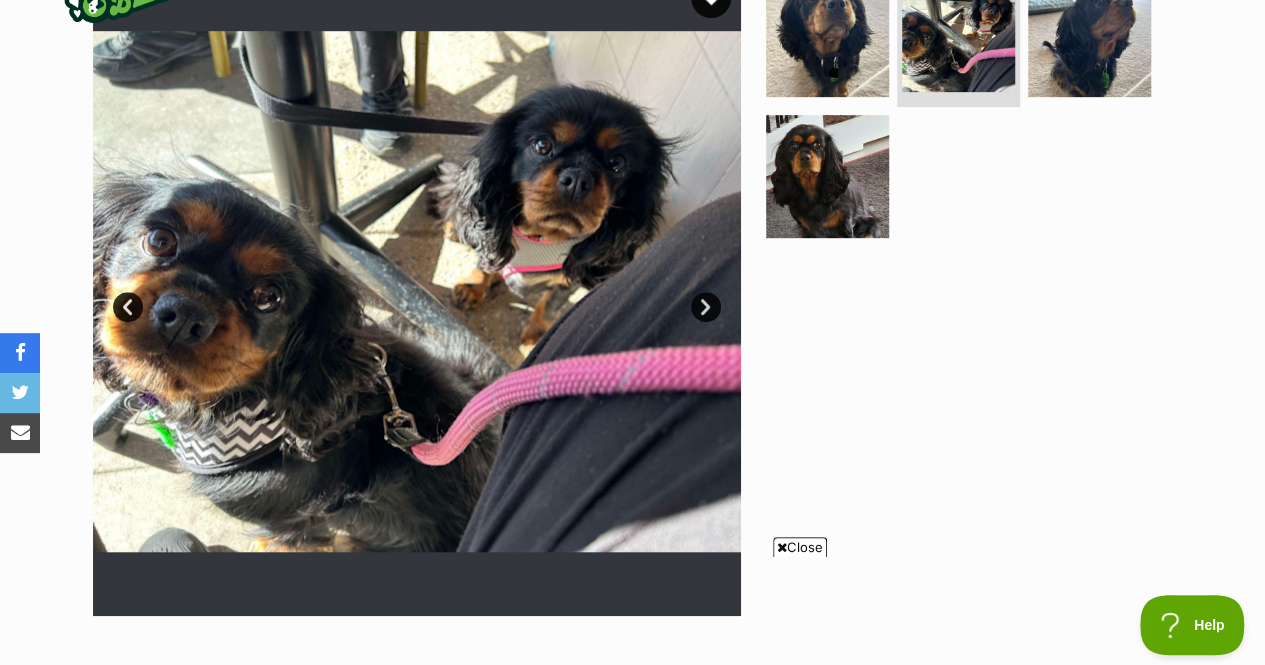 scroll, scrollTop: 0, scrollLeft: 0, axis: both 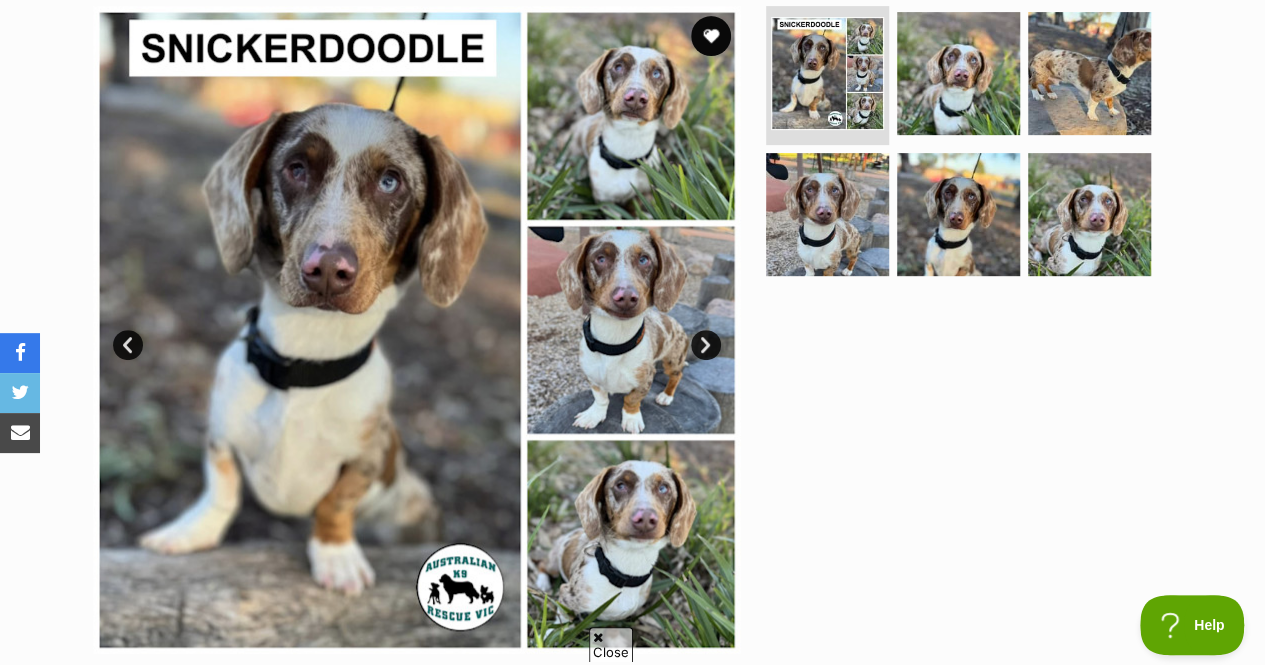 click on "Next" at bounding box center [706, 345] 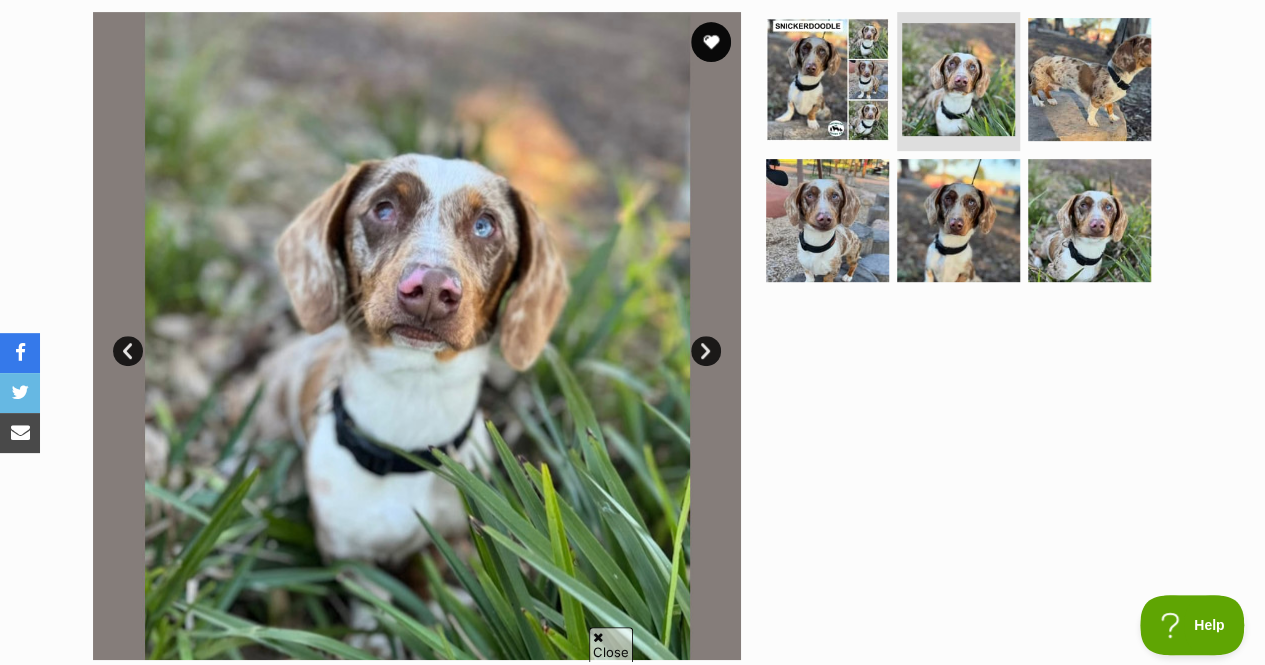 scroll, scrollTop: 403, scrollLeft: 0, axis: vertical 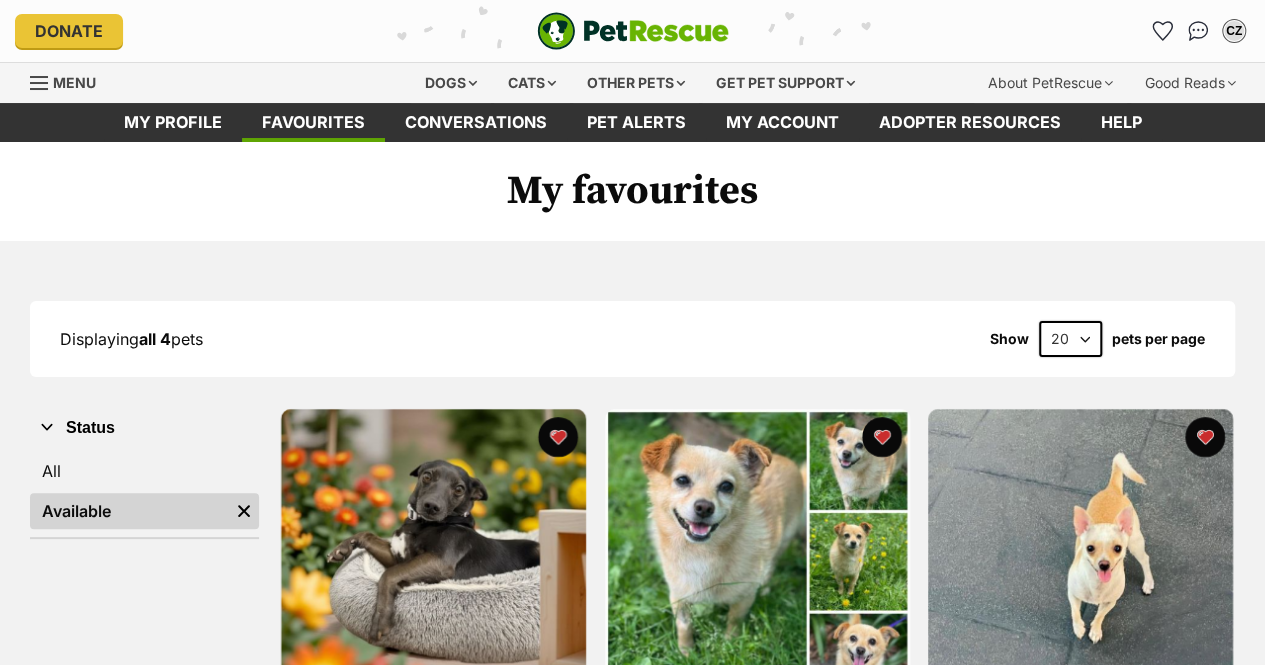 click on "All" at bounding box center (144, 471) 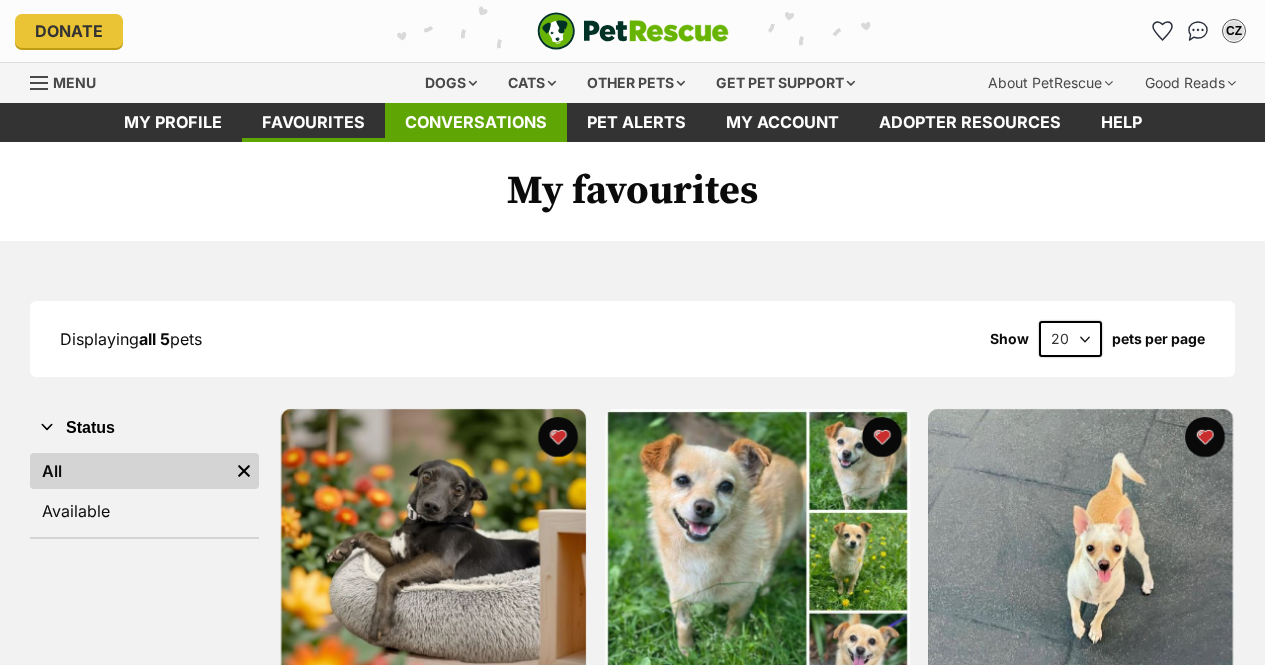 scroll, scrollTop: 0, scrollLeft: 0, axis: both 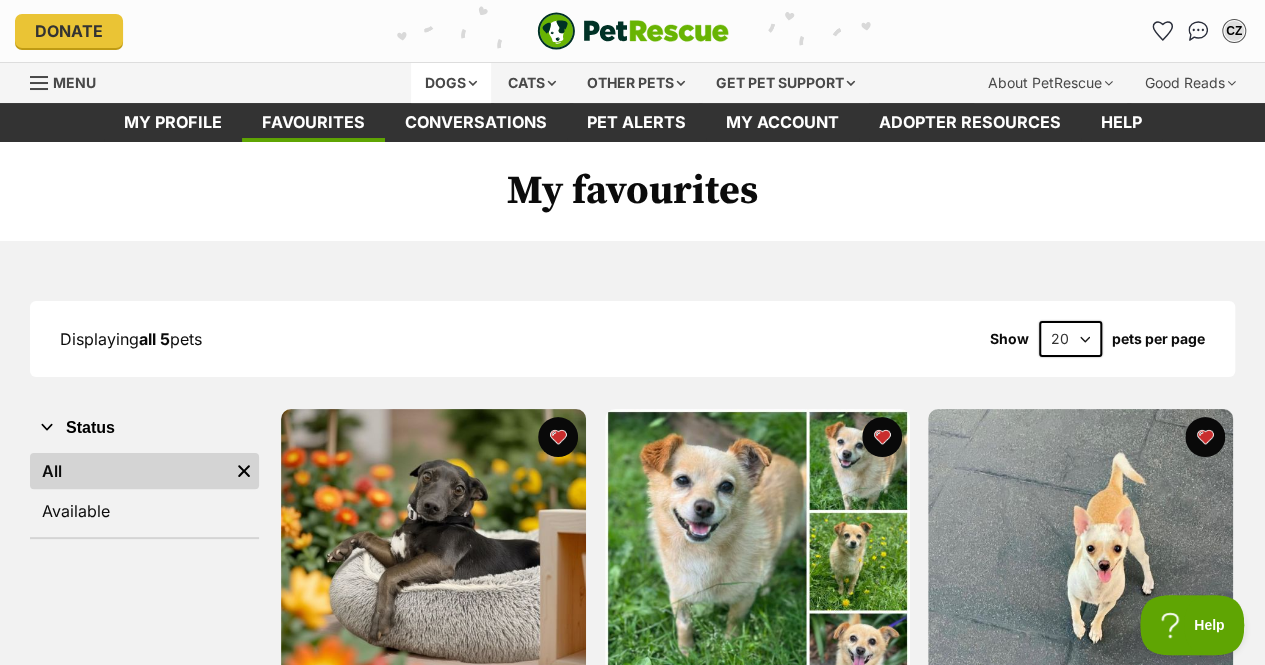 click on "Dogs" at bounding box center [451, 83] 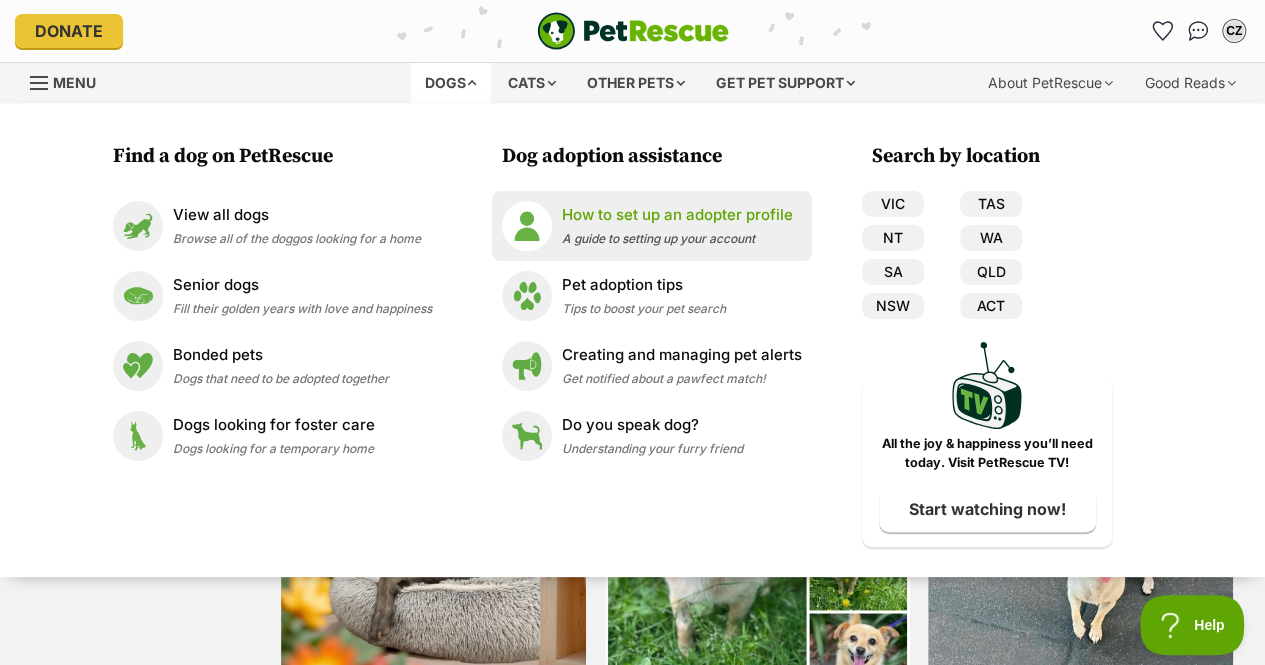 click on "How to set up an adopter profile
A guide to setting up your account" at bounding box center (652, 226) 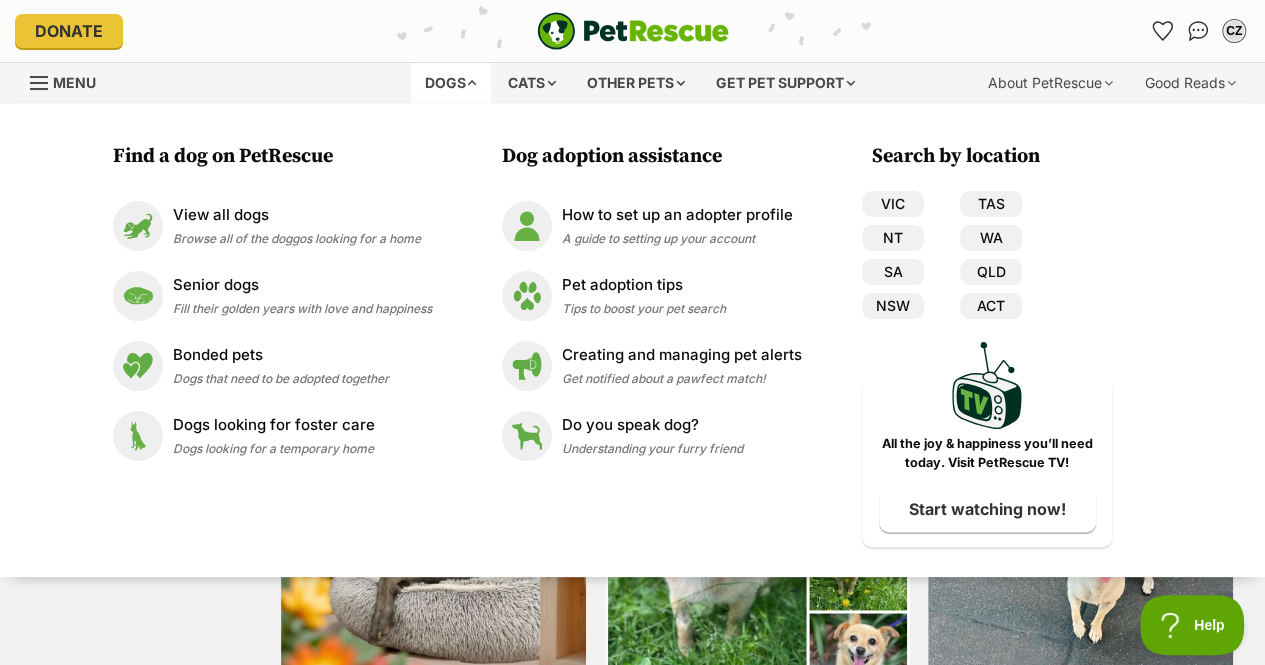 click on "Find a dog on PetRescue
View all dogs
Browse all of the doggos looking for a home
Senior dogs
Fill their golden years with love and happiness
Bonded pets
Dogs that need to be adopted together
Dogs looking for foster care
Dogs looking for a temporary home
Dog adoption assistance
How to set up an adopter profile
A guide to setting up your account
Pet adoption tips
Tips to boost your pet search
Creating and managing pet alerts
Get notified about a pawfect match!
Do you speak dog?
Understanding your furry friend
Search by location
VIC
TAS
NT
WA
SA
QLD
NSW
ACT
PetRescue TV
All the joy & happiness you’ll need today. Visit PetRescue TV!
Start watching now!" at bounding box center (632, 340) 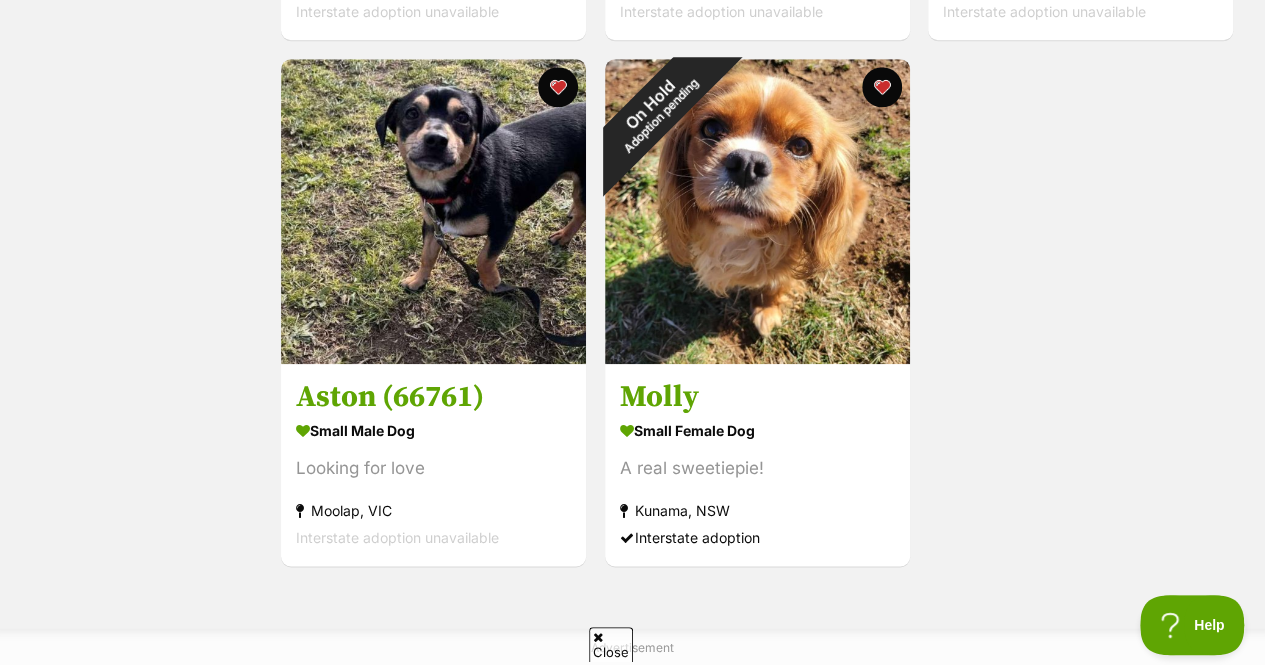 scroll, scrollTop: 875, scrollLeft: 0, axis: vertical 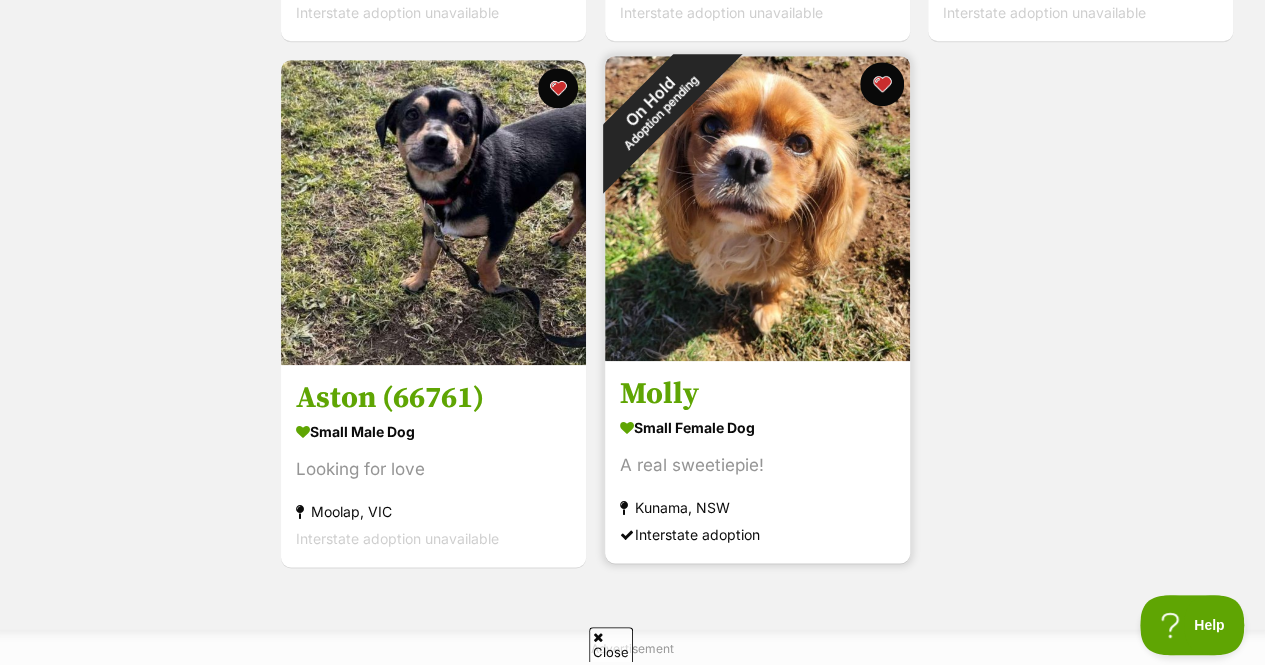 click at bounding box center (881, 84) 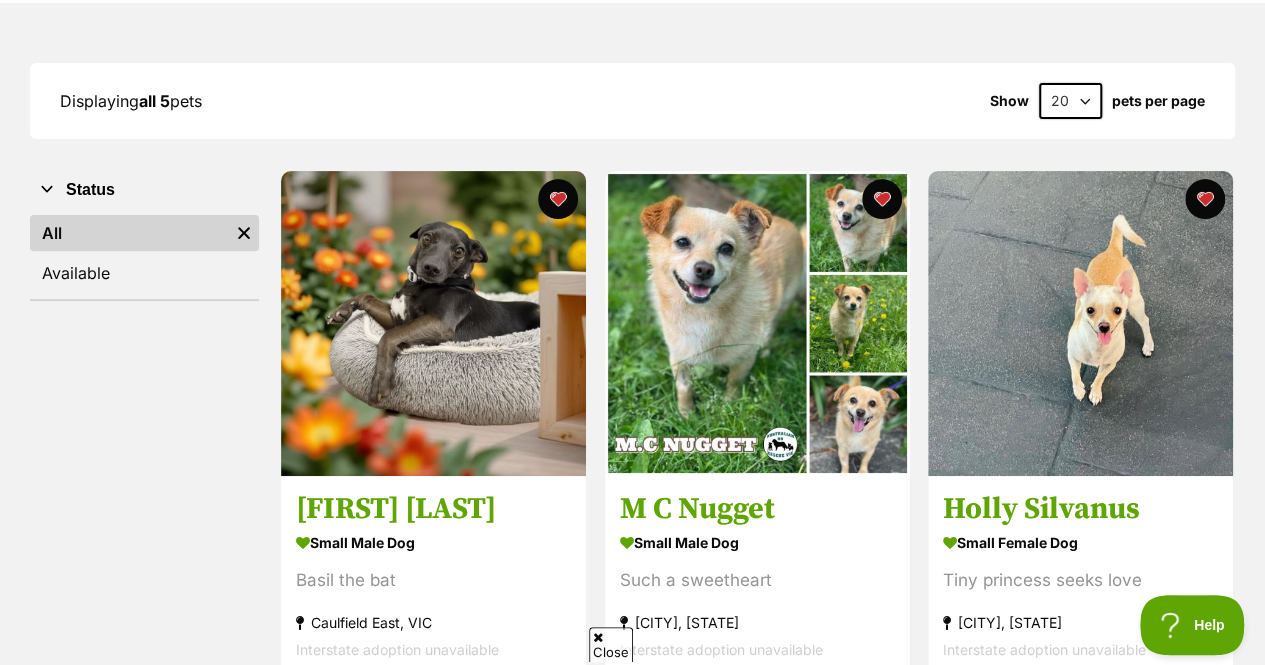 scroll, scrollTop: 237, scrollLeft: 0, axis: vertical 